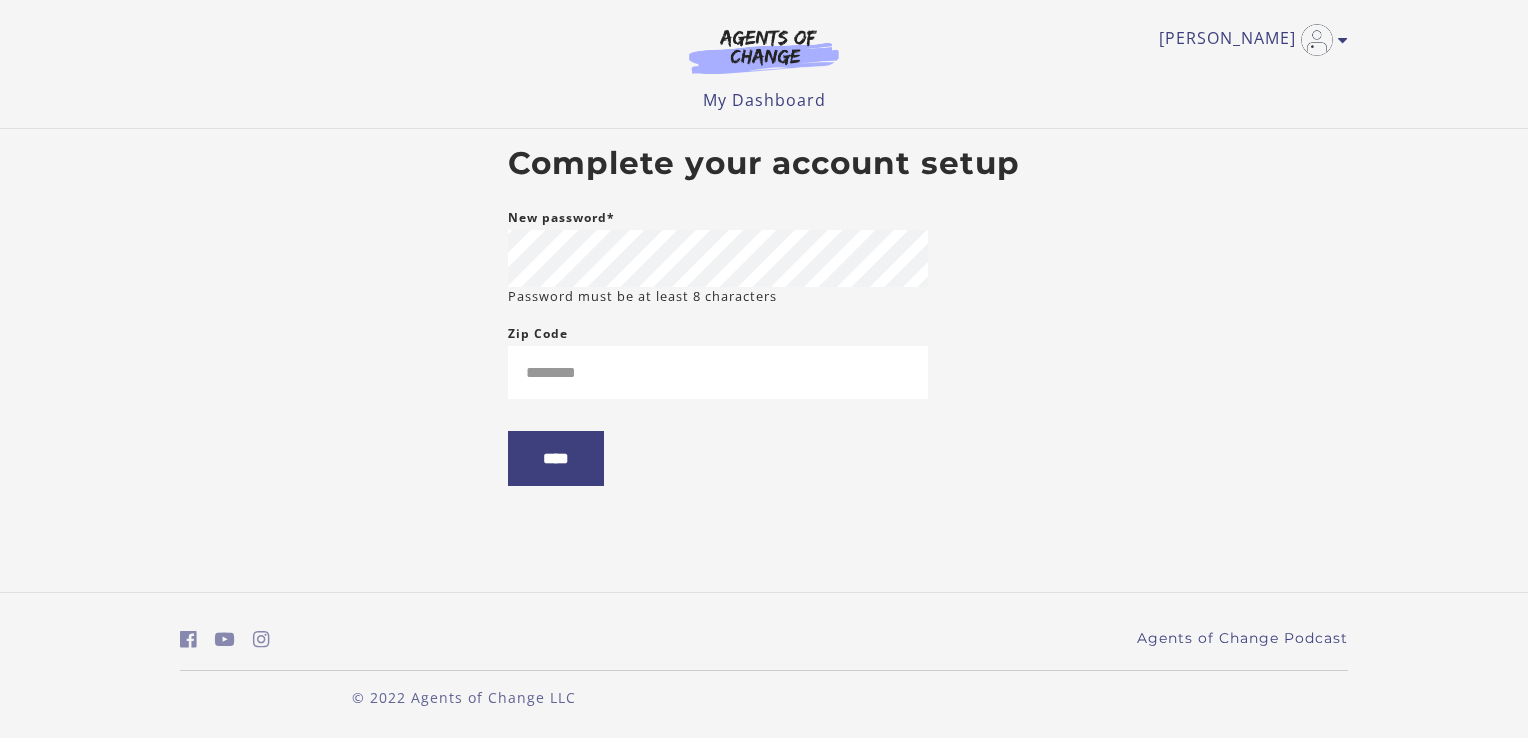 scroll, scrollTop: 0, scrollLeft: 0, axis: both 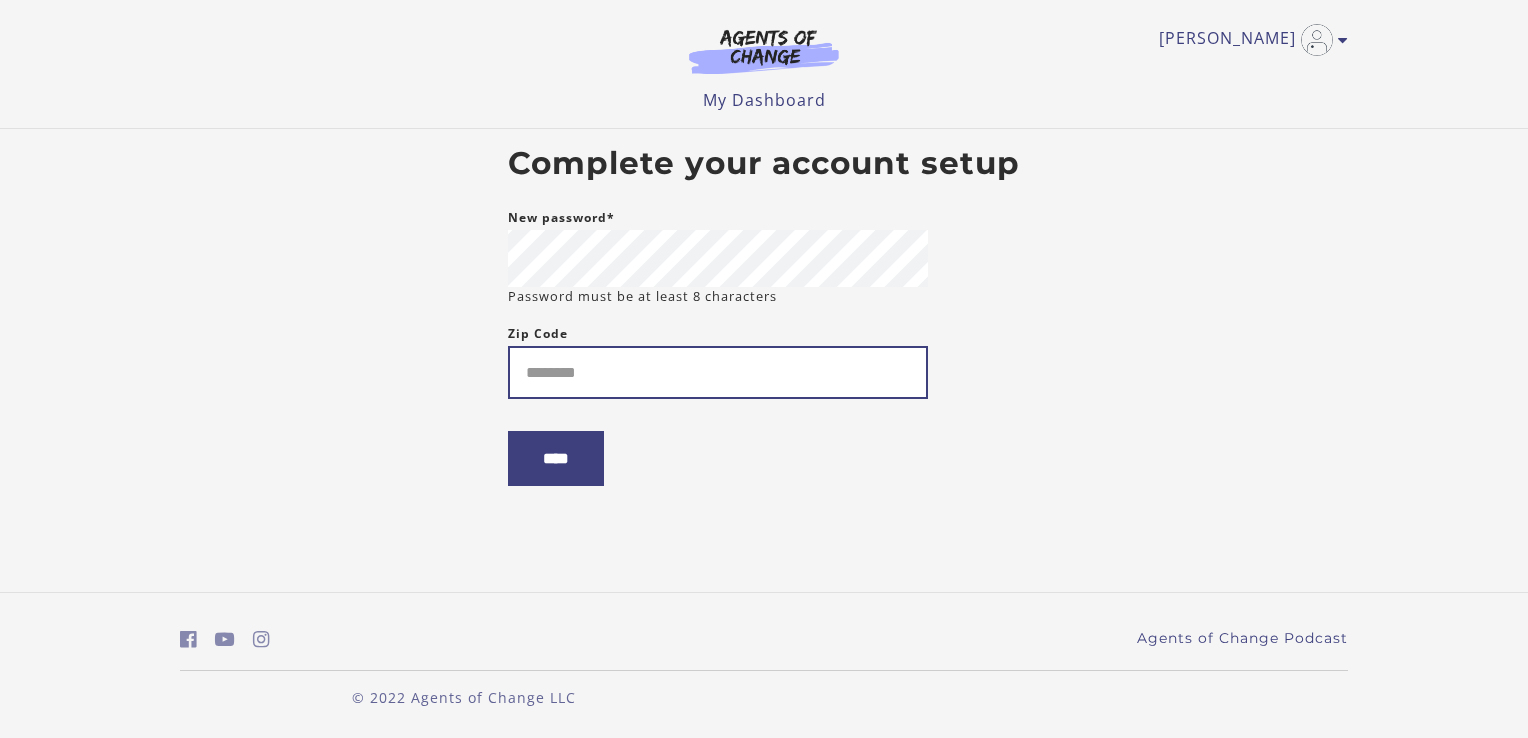 click on "Zip Code" at bounding box center [718, 372] 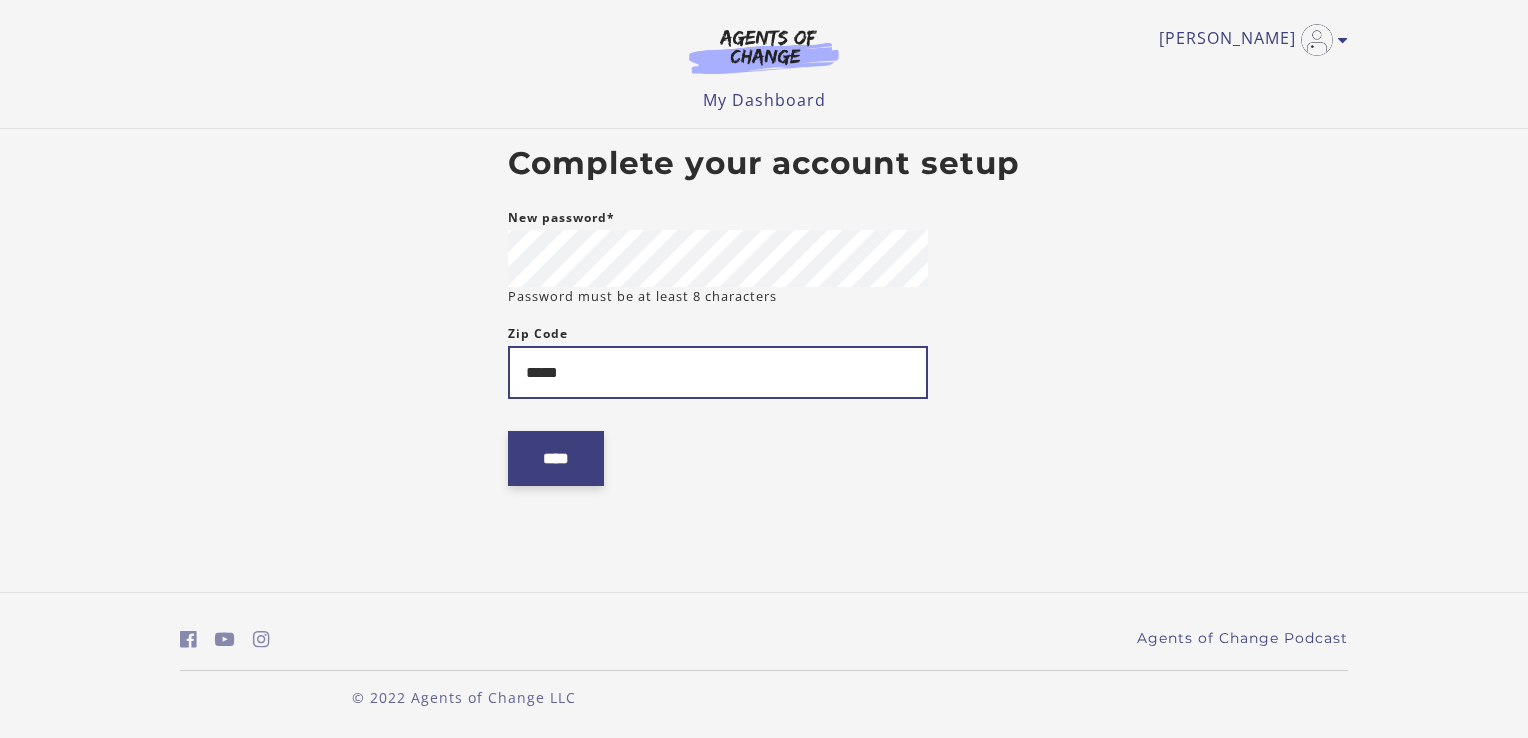 type on "*****" 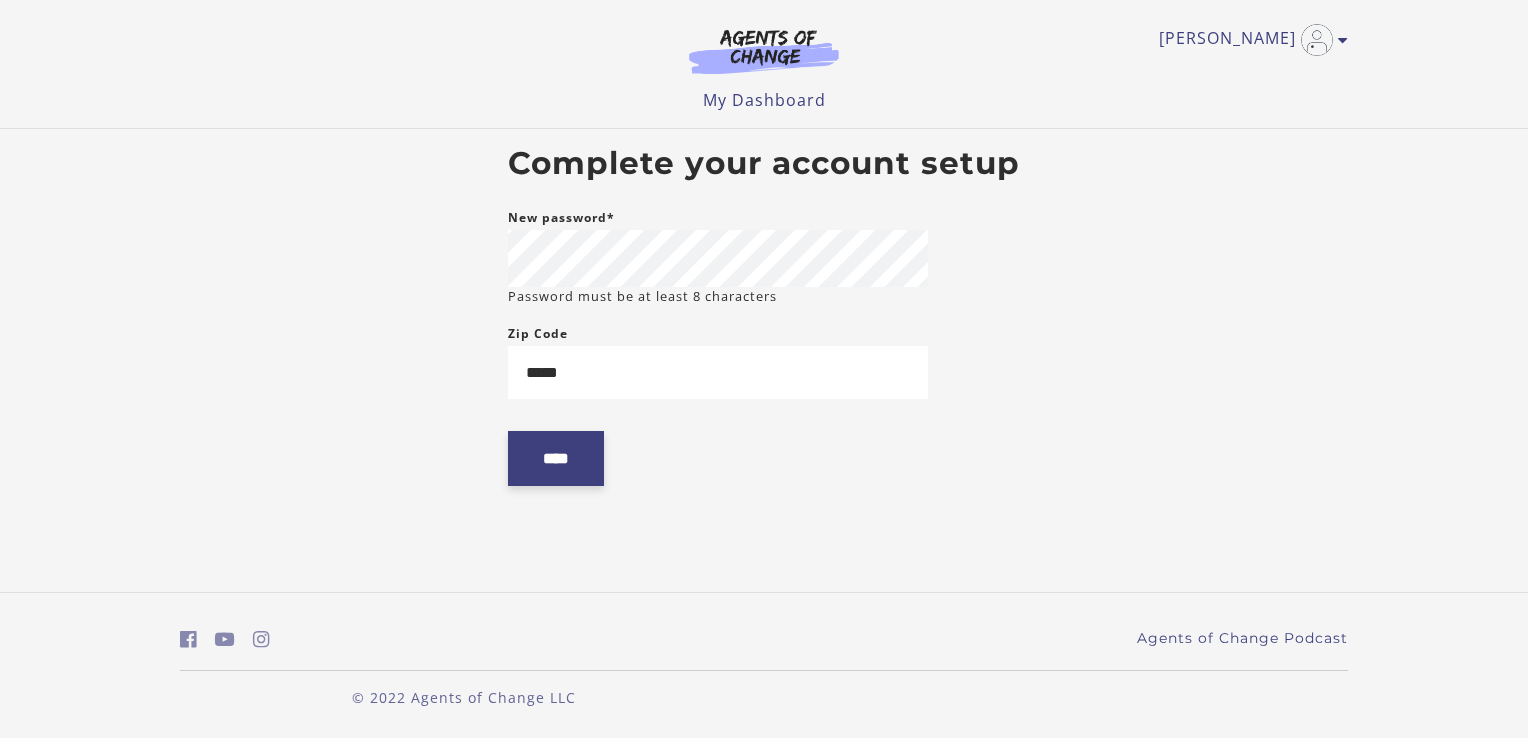 click on "****" at bounding box center [556, 458] 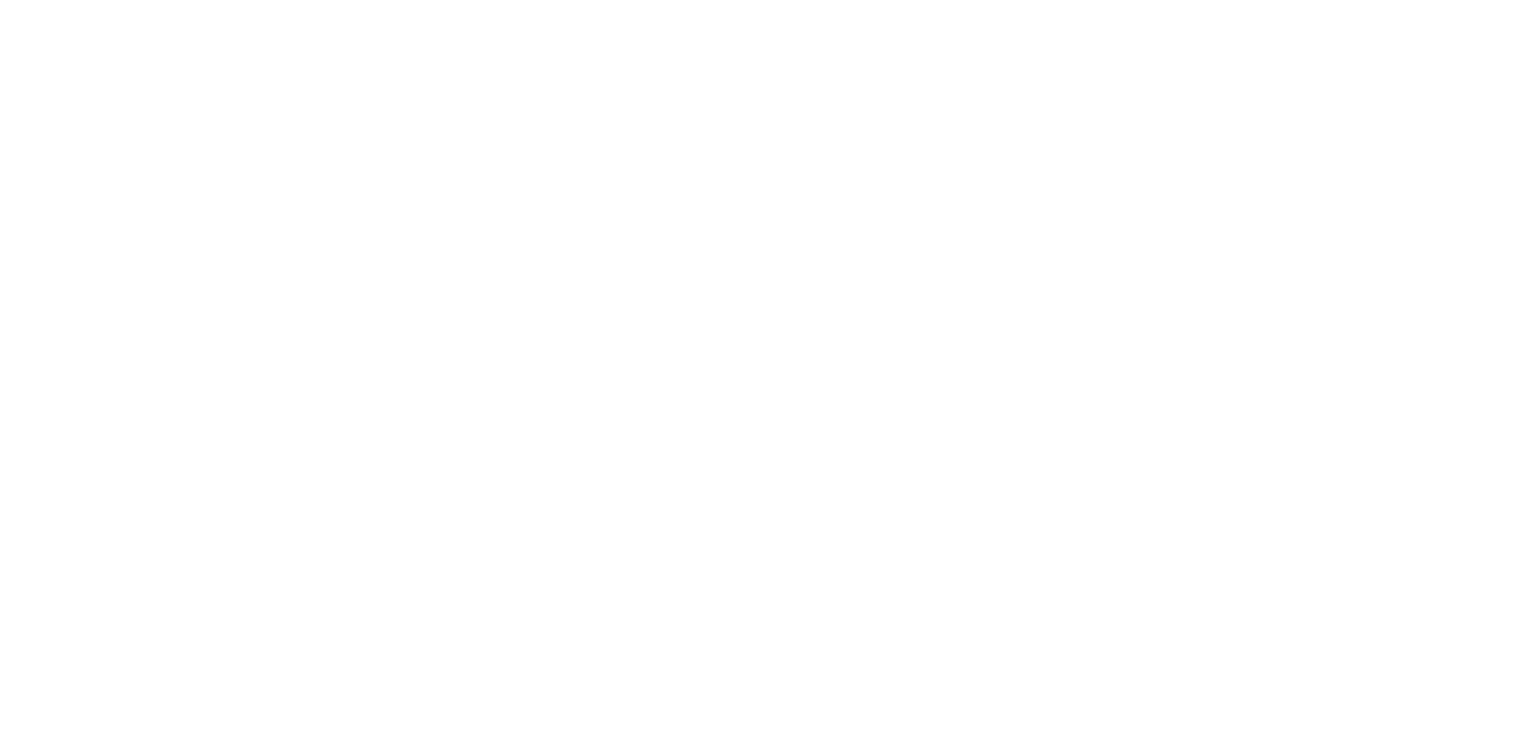 scroll, scrollTop: 0, scrollLeft: 0, axis: both 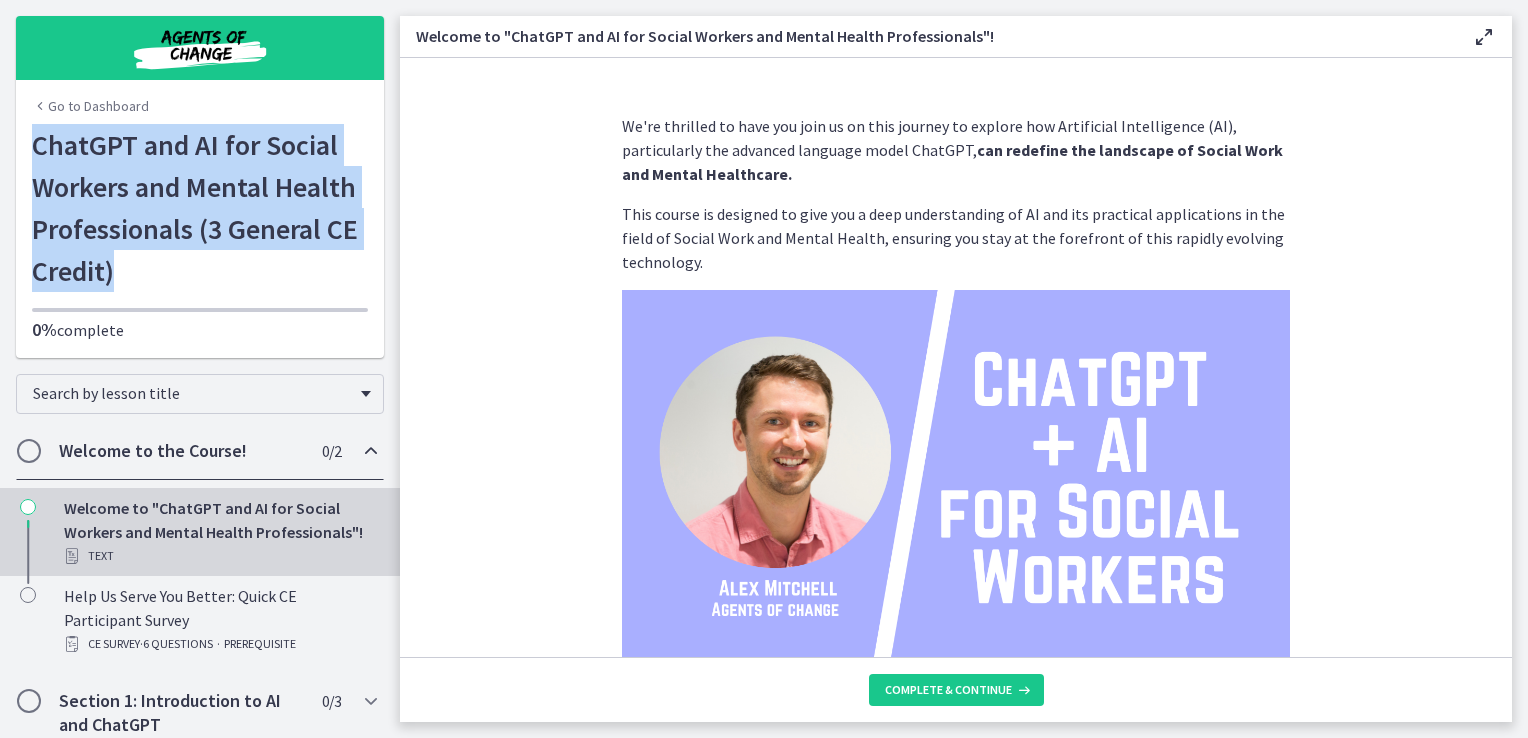 drag, startPoint x: 19, startPoint y: 143, endPoint x: 124, endPoint y: 262, distance: 158.70097 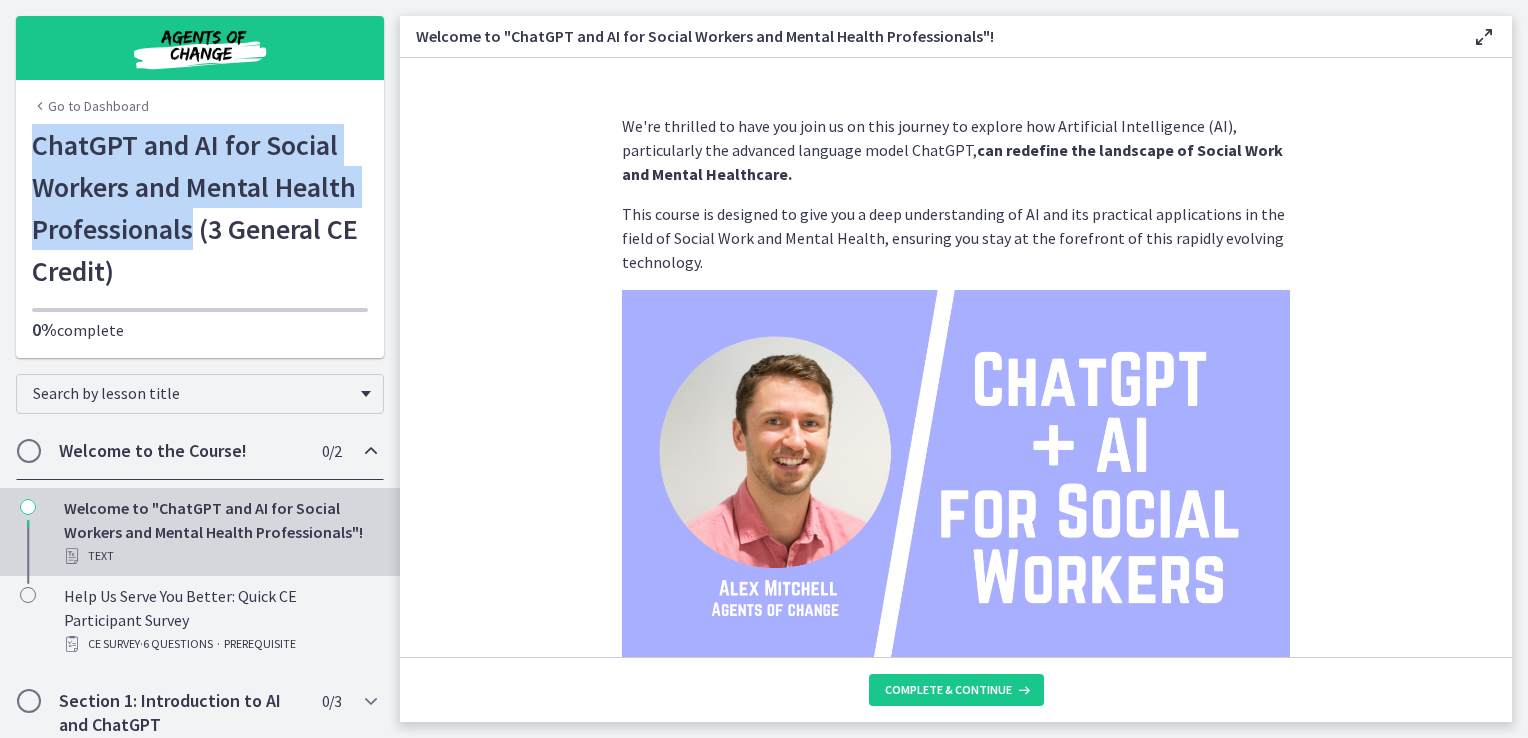 drag, startPoint x: 32, startPoint y: 149, endPoint x: 188, endPoint y: 238, distance: 179.60234 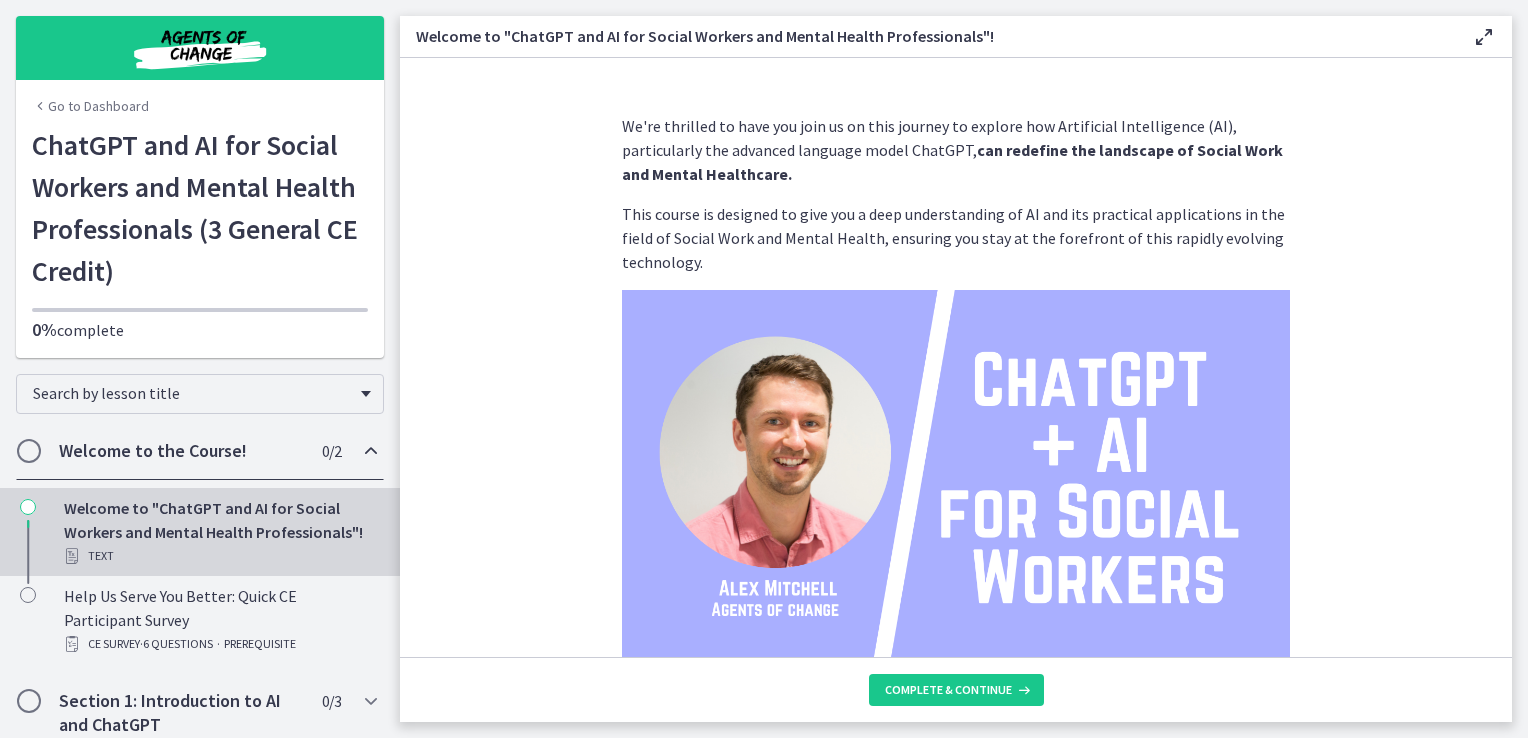 click on "Welcome to the Course!" at bounding box center [181, 451] 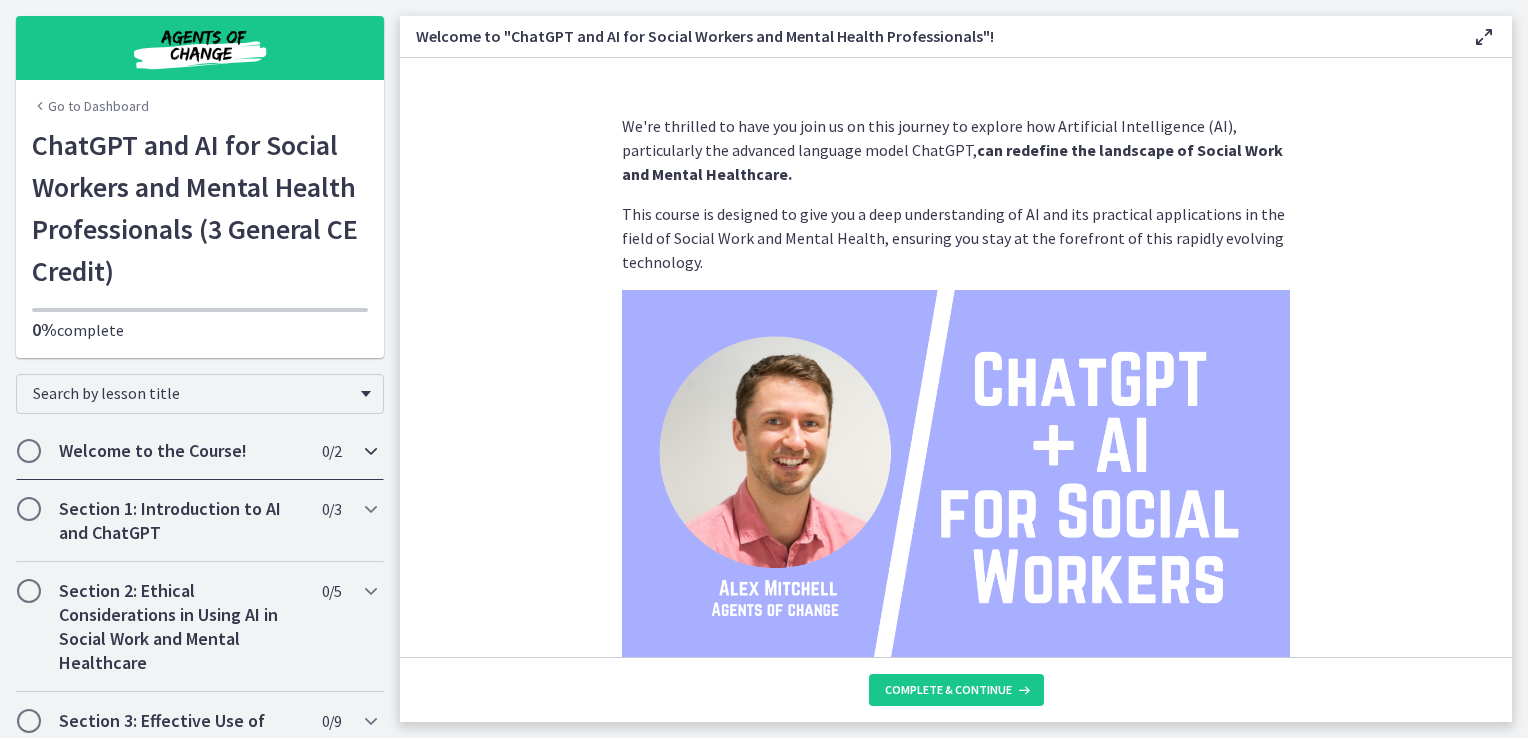 click on "Welcome to the Course!" at bounding box center (181, 451) 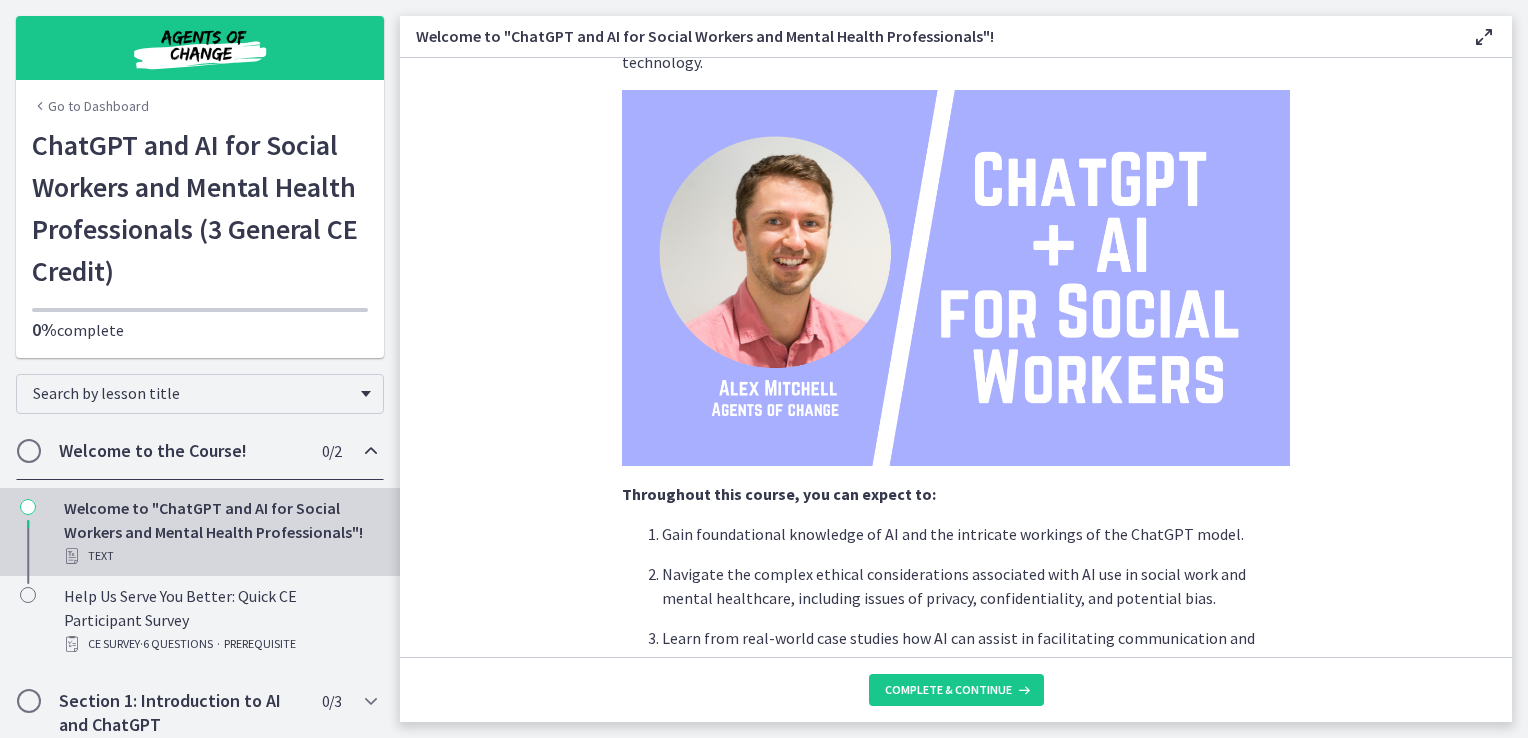 scroll, scrollTop: 400, scrollLeft: 0, axis: vertical 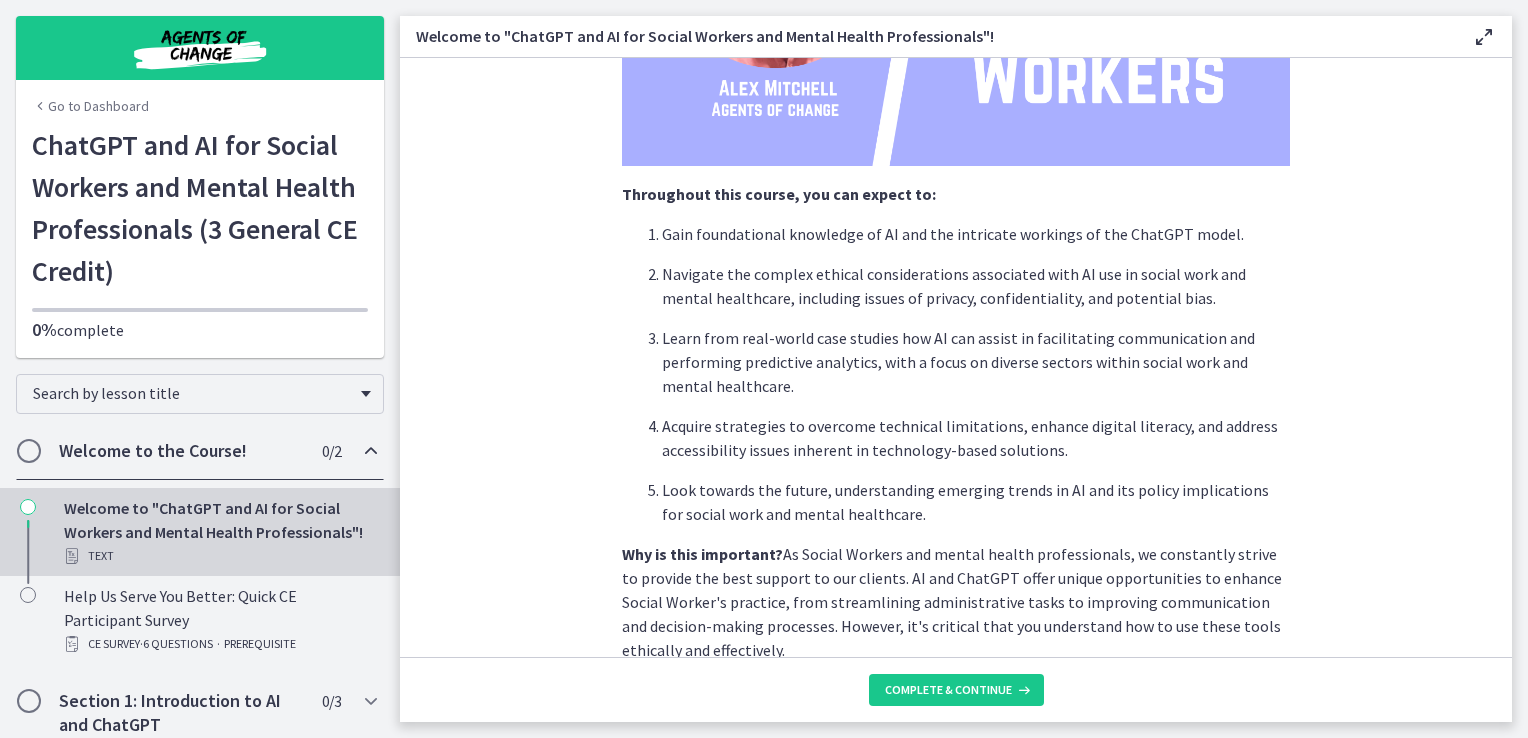 click on "Look towards the future, understanding emerging trends in AI and its policy implications for social work and mental healthcare." at bounding box center [976, 502] 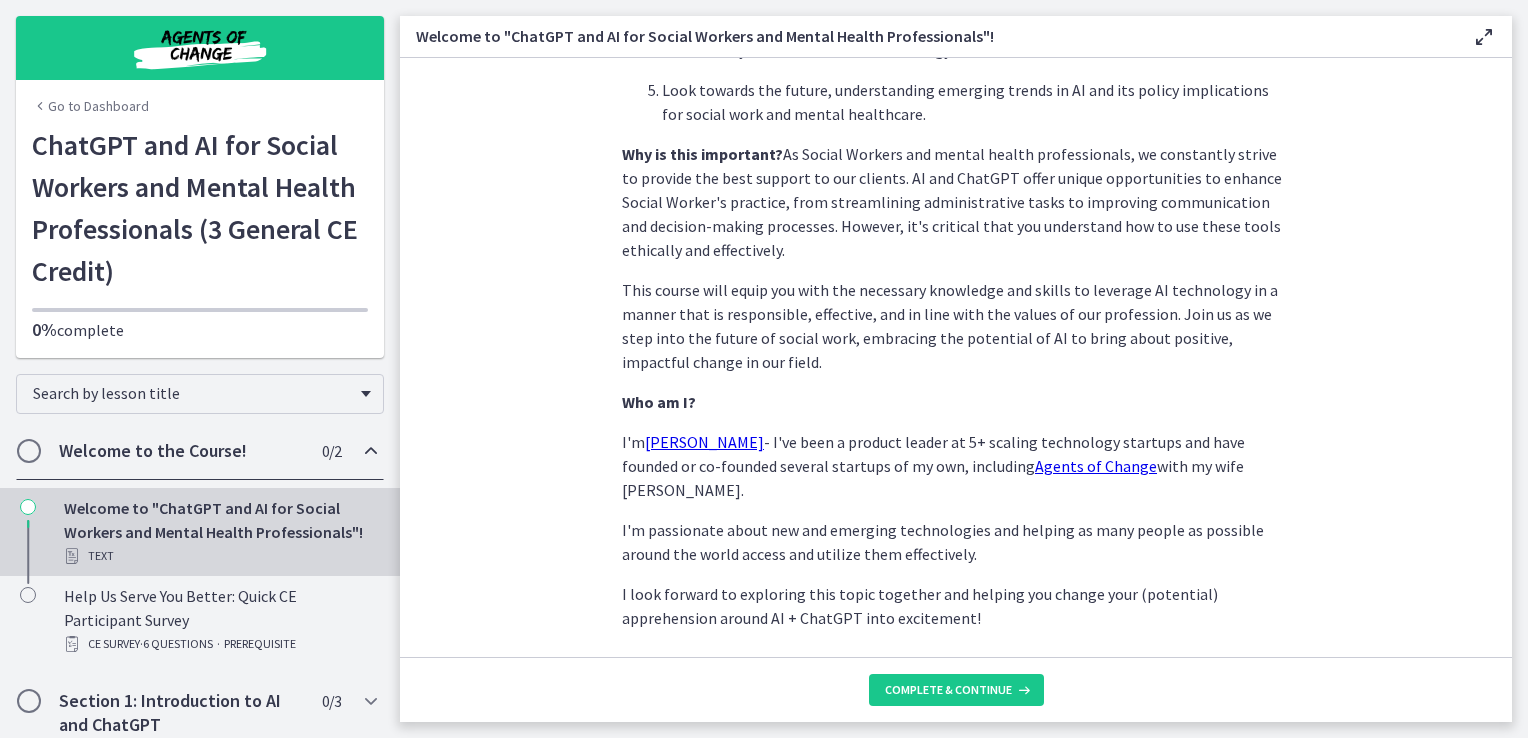 scroll, scrollTop: 928, scrollLeft: 0, axis: vertical 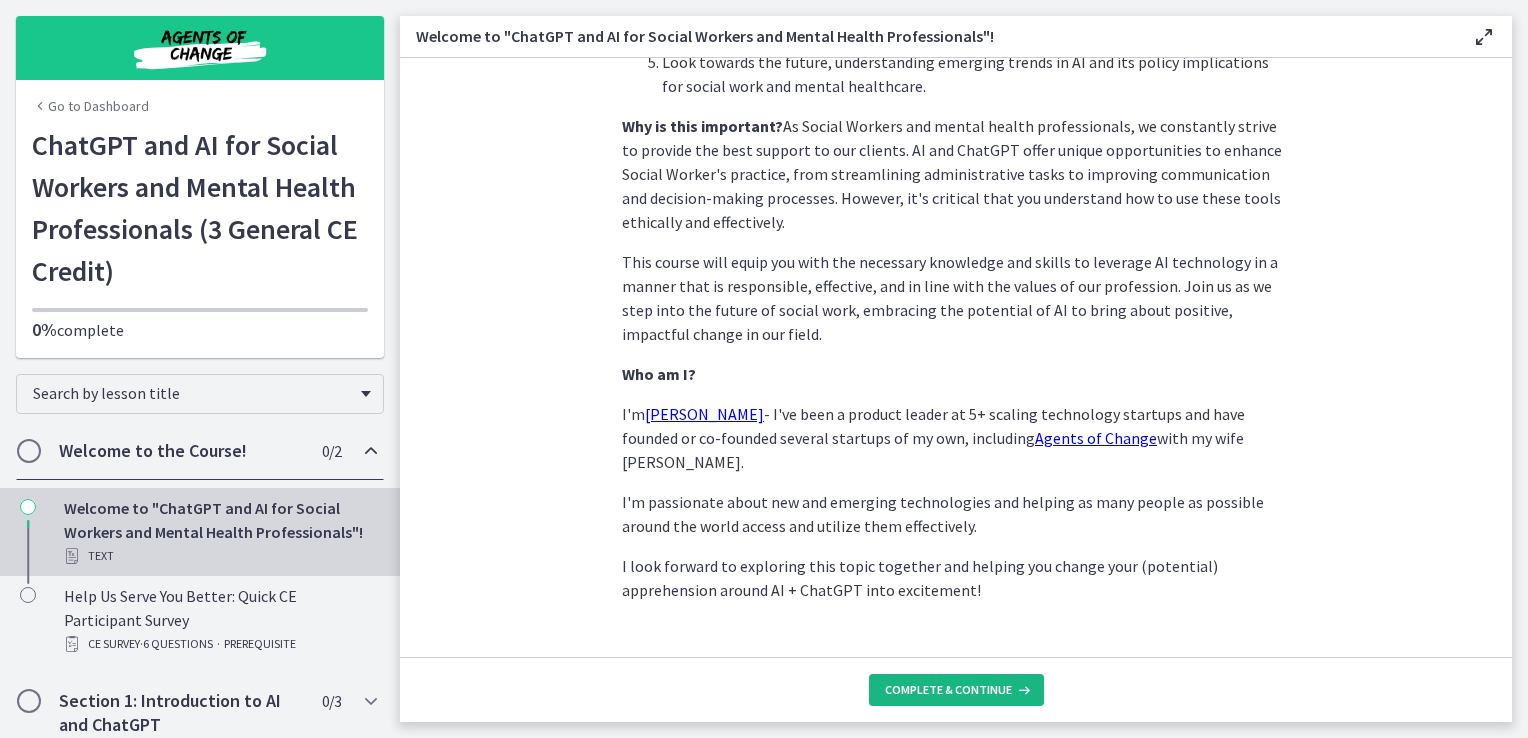 click on "Complete & continue" at bounding box center [948, 690] 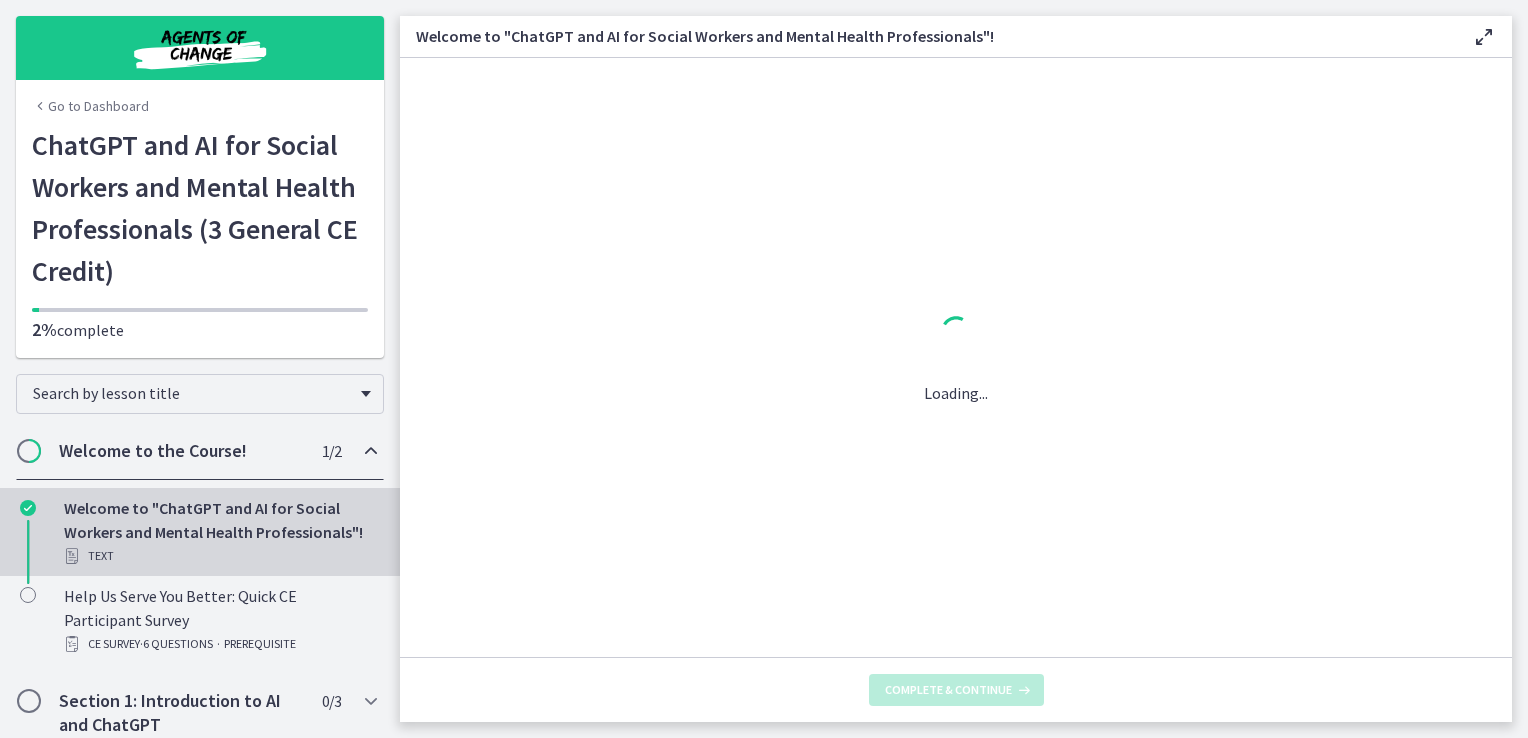 scroll, scrollTop: 0, scrollLeft: 0, axis: both 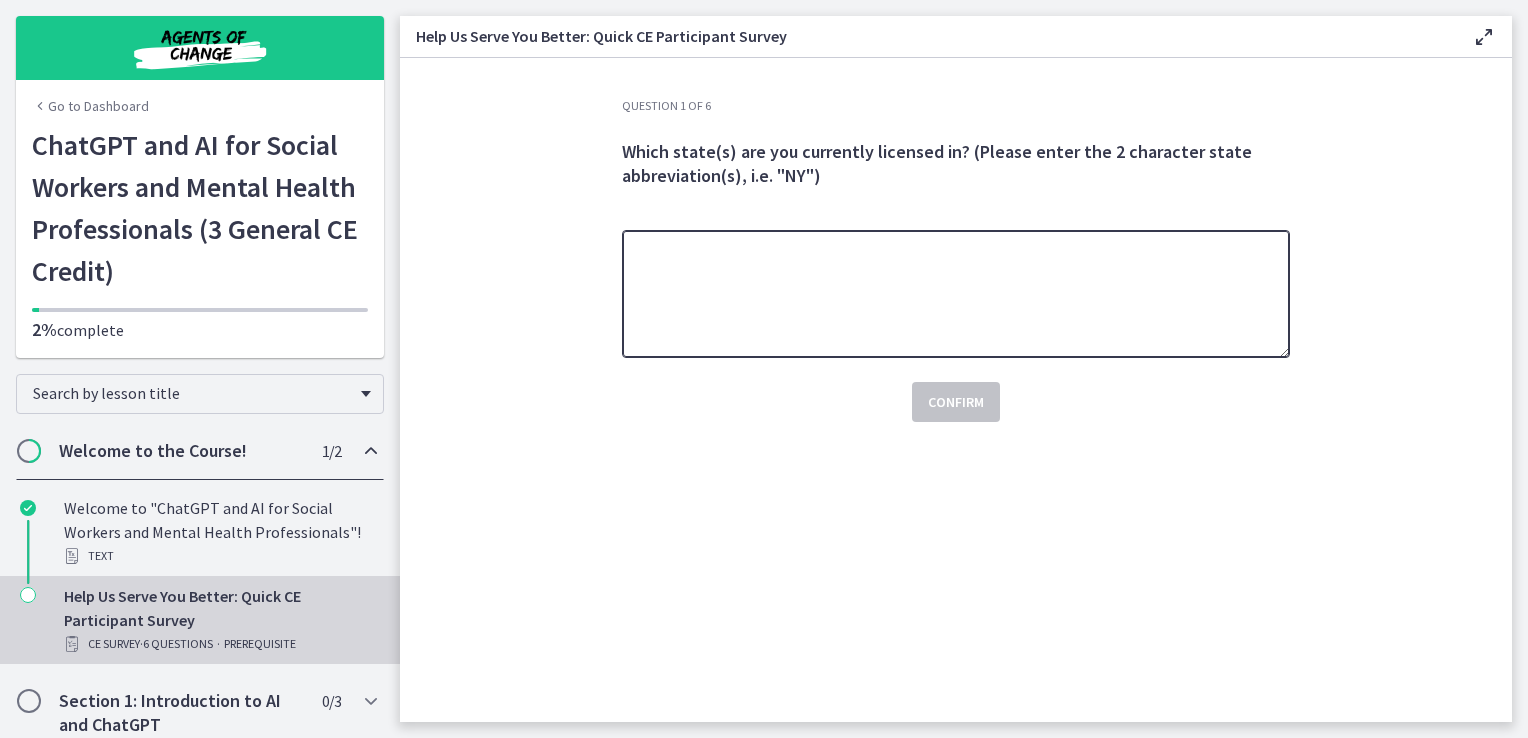 click at bounding box center (956, 294) 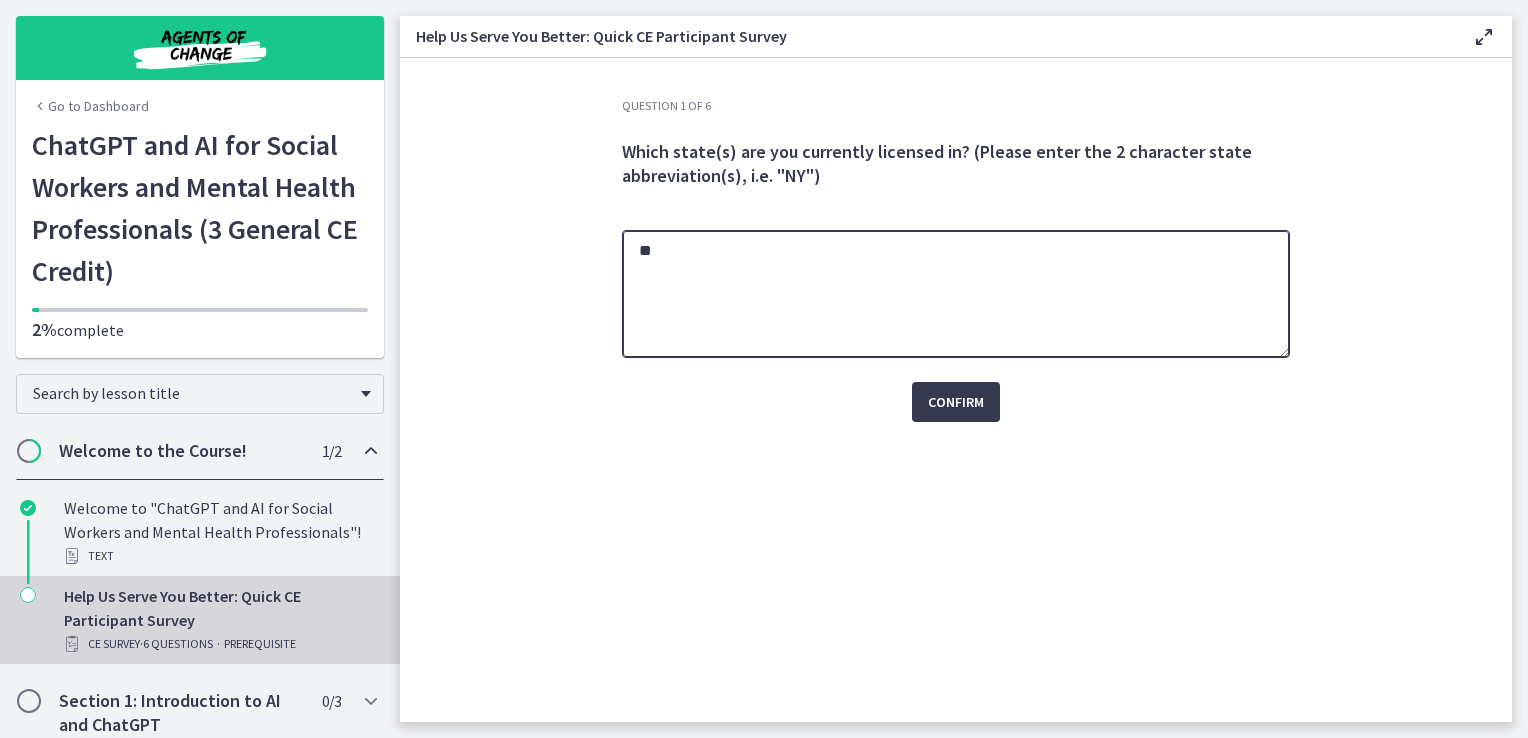 type on "**" 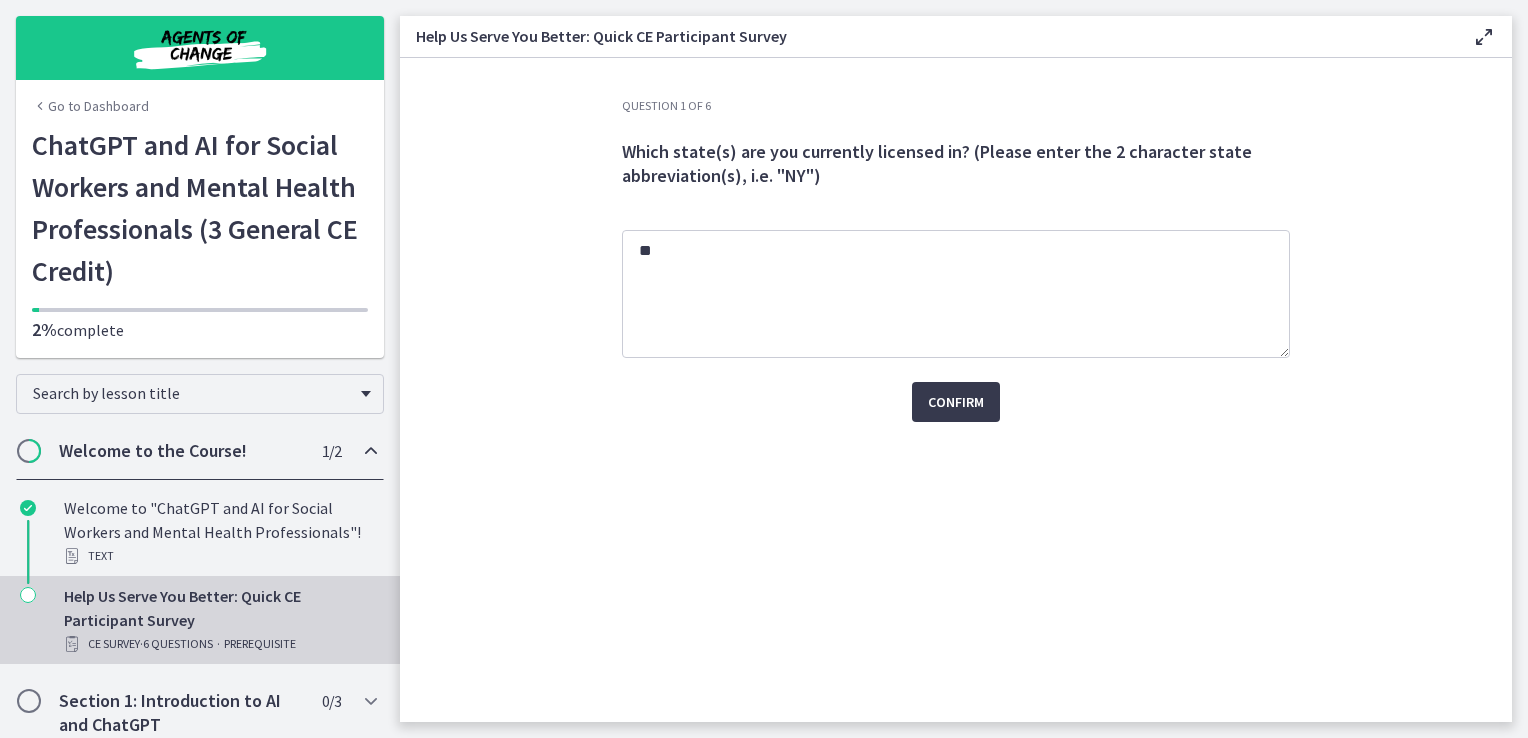 click on "Question   1   of   6
Which state(s) are you currently licensed in? (Please enter the 2 character state abbreviation(s), i.e. "NY")
**
Confirm" 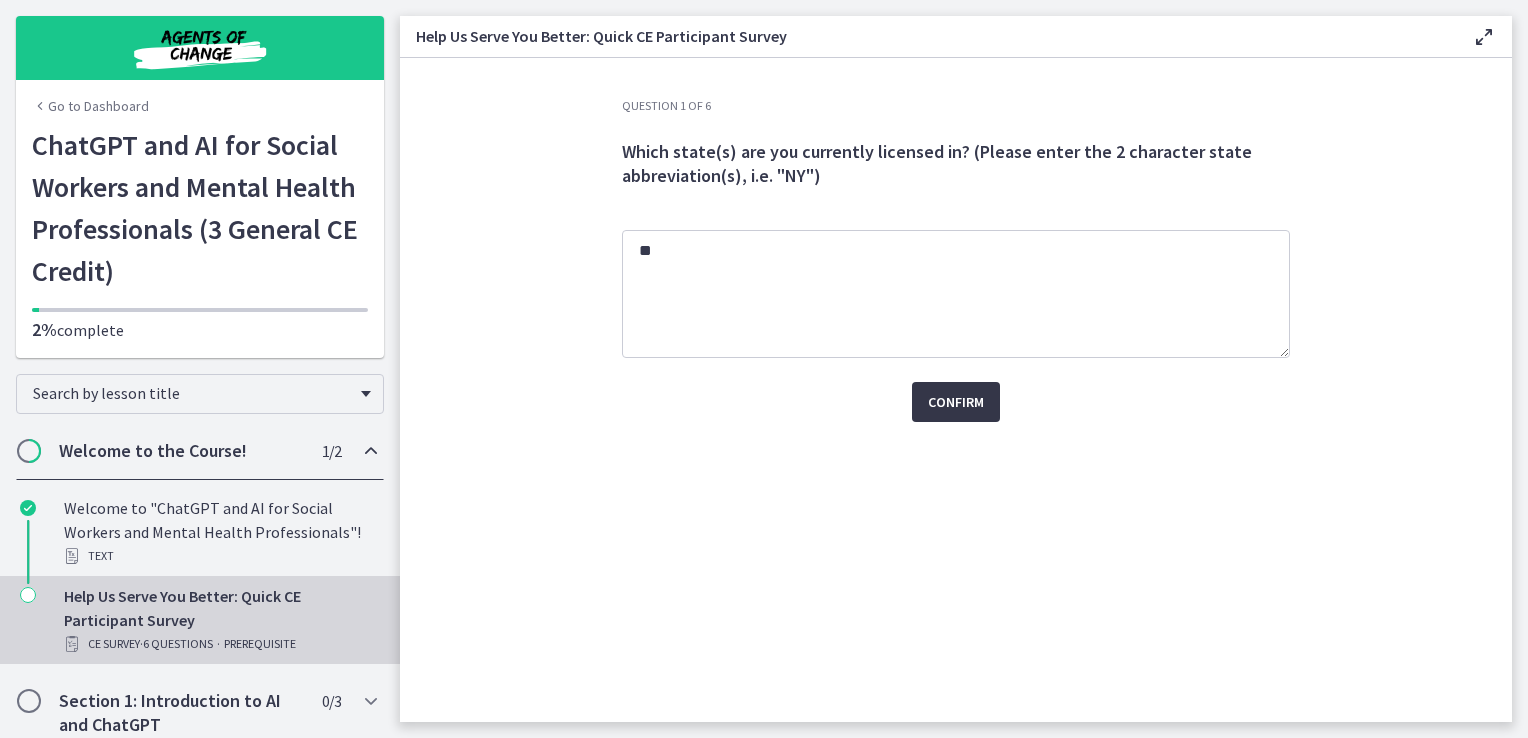 click on "Confirm" at bounding box center [956, 402] 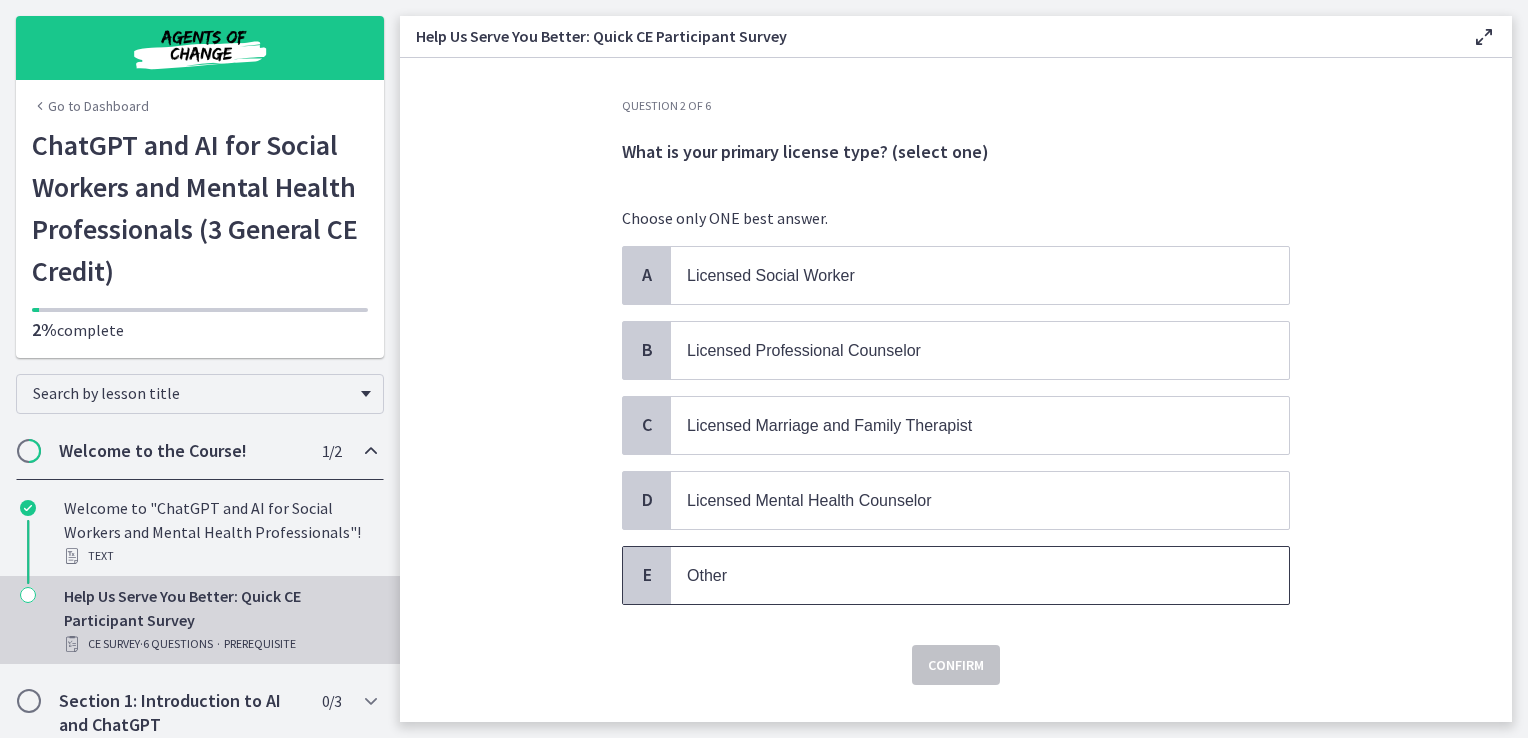 click on "Other" at bounding box center (960, 575) 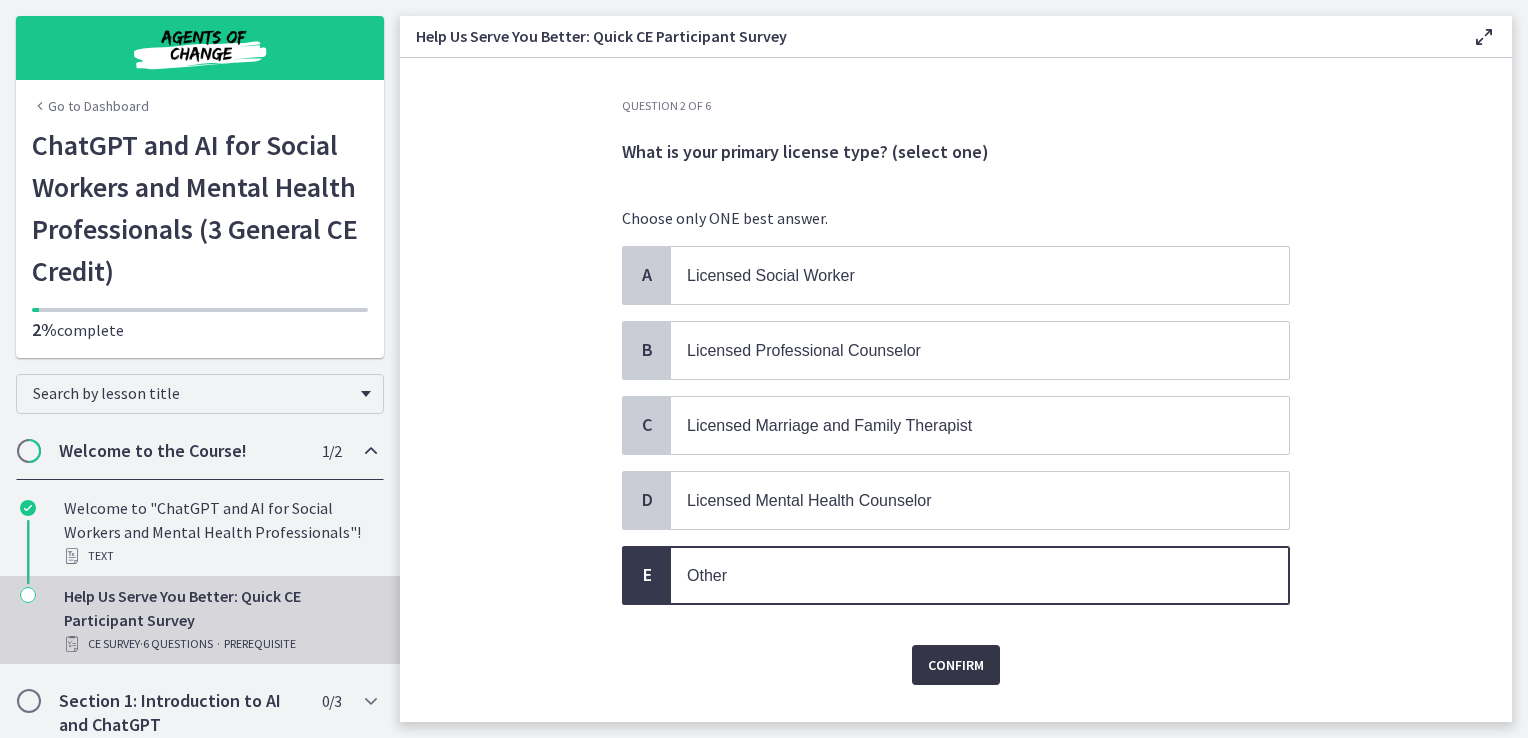 click on "Confirm" at bounding box center (956, 665) 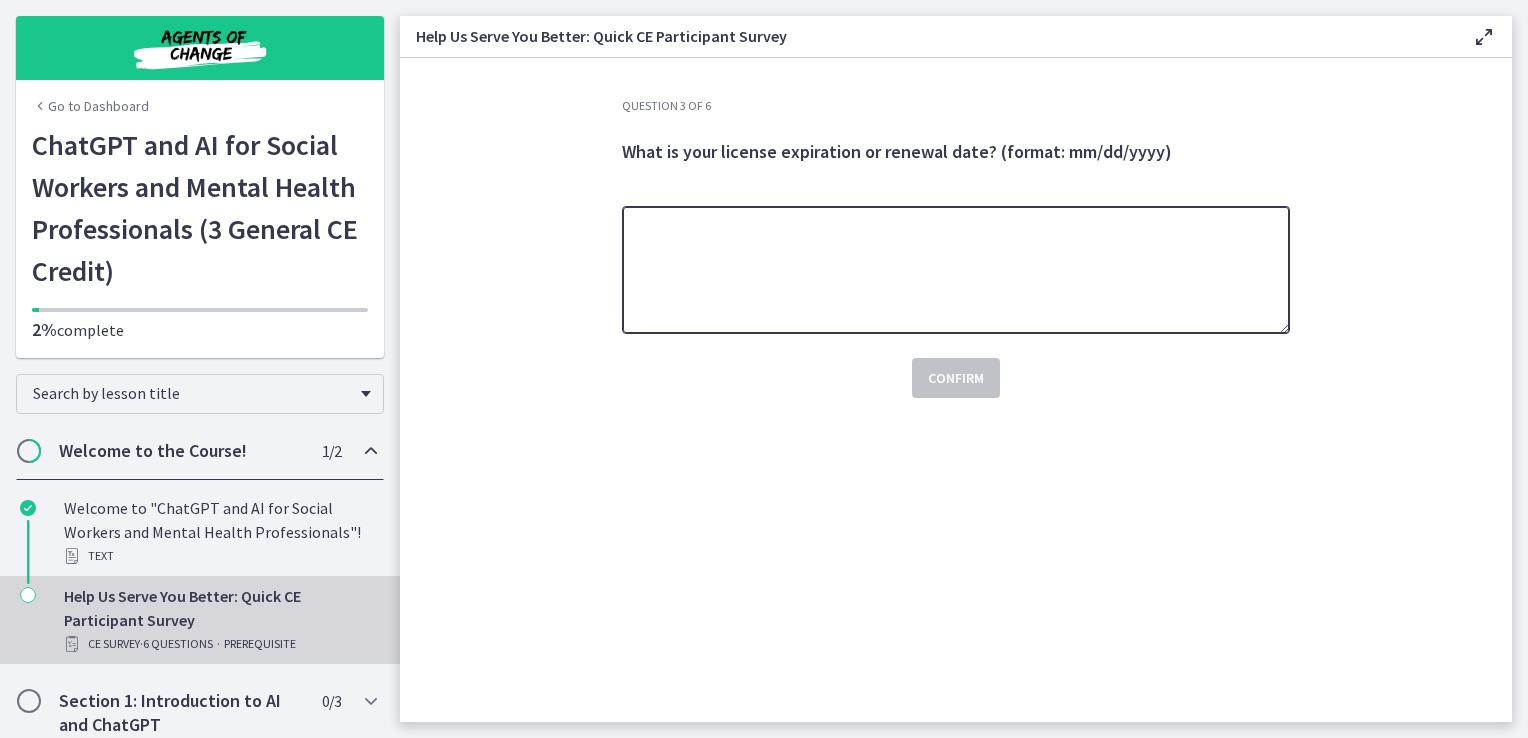 click at bounding box center (956, 270) 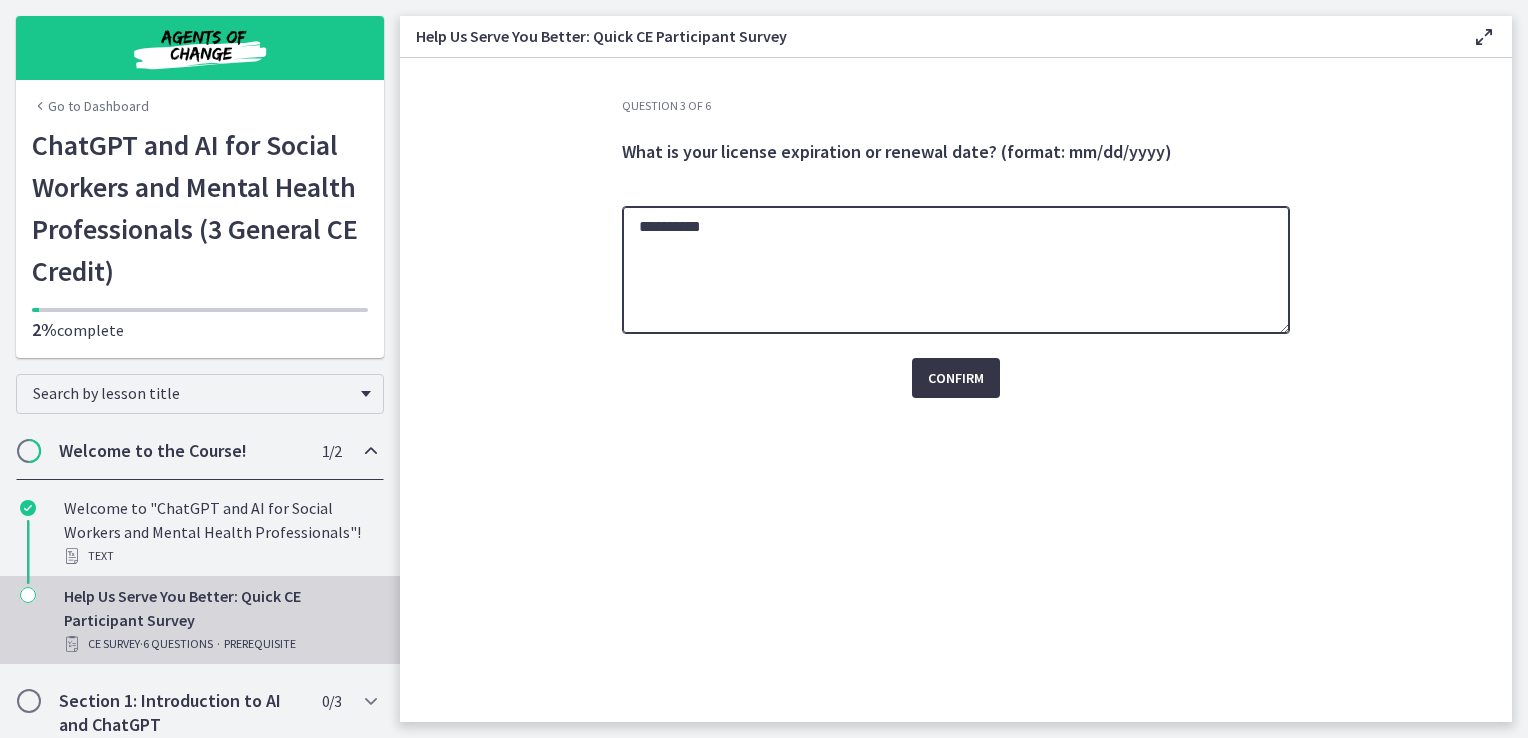 type on "**********" 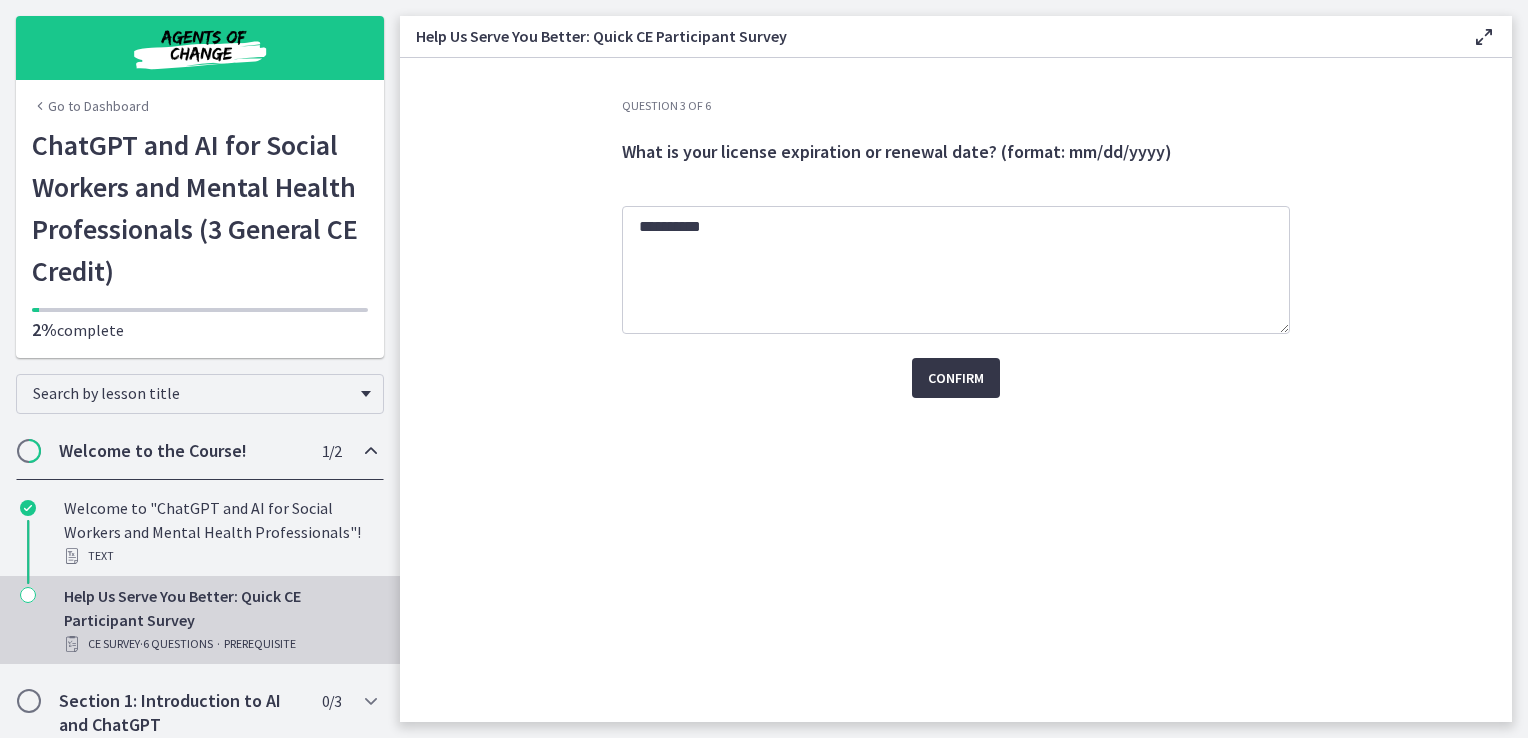 click on "Confirm" at bounding box center [956, 378] 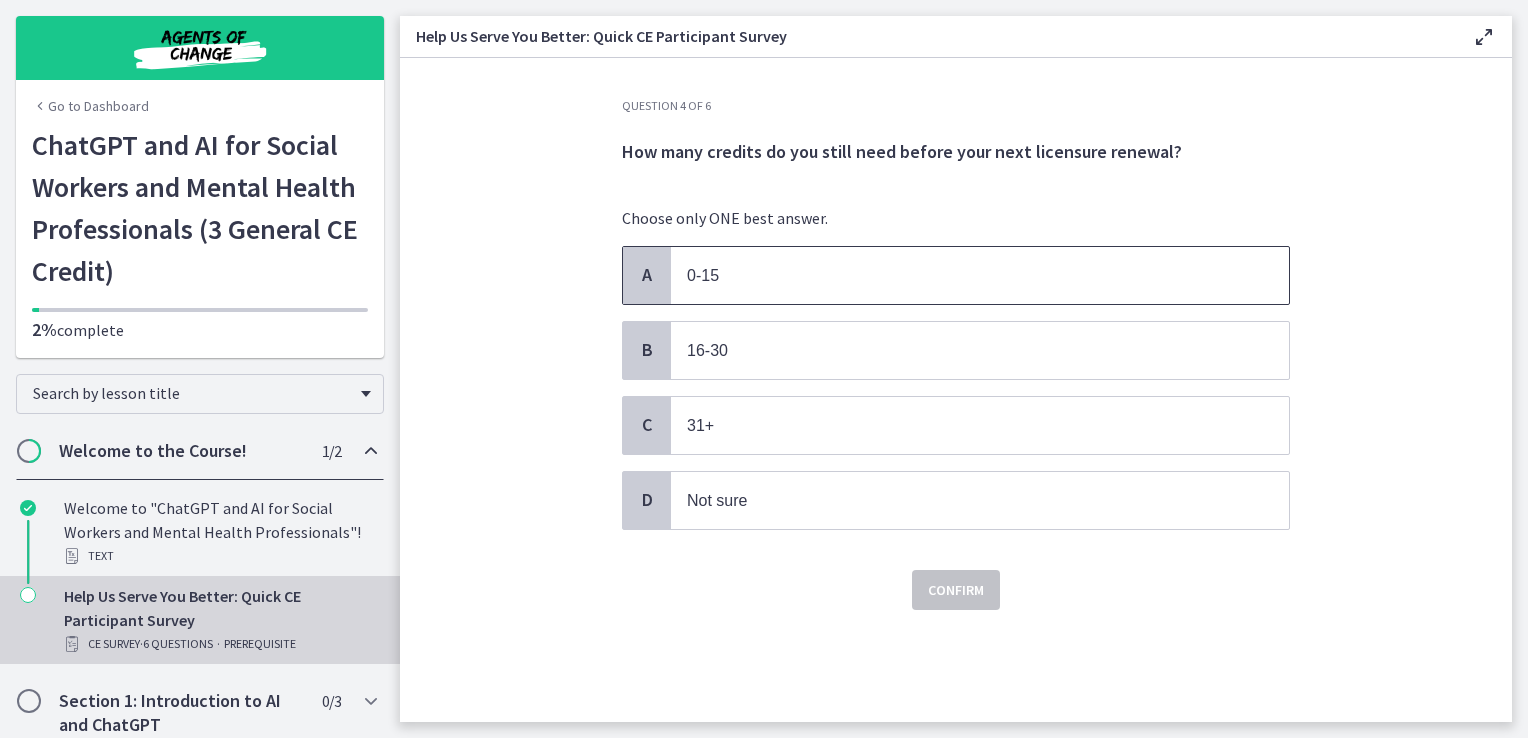 click on "0-15" at bounding box center [960, 275] 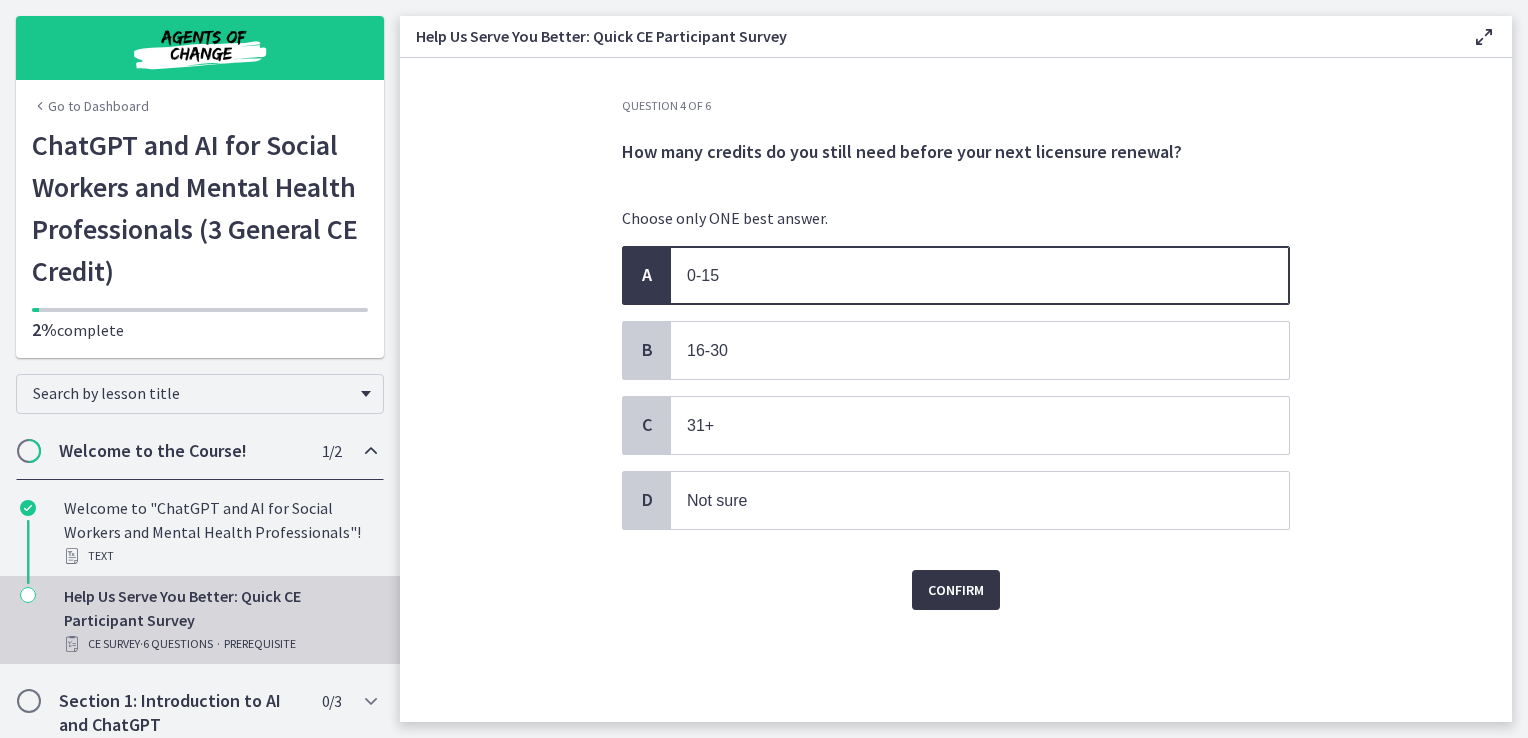 click on "Confirm" at bounding box center (956, 590) 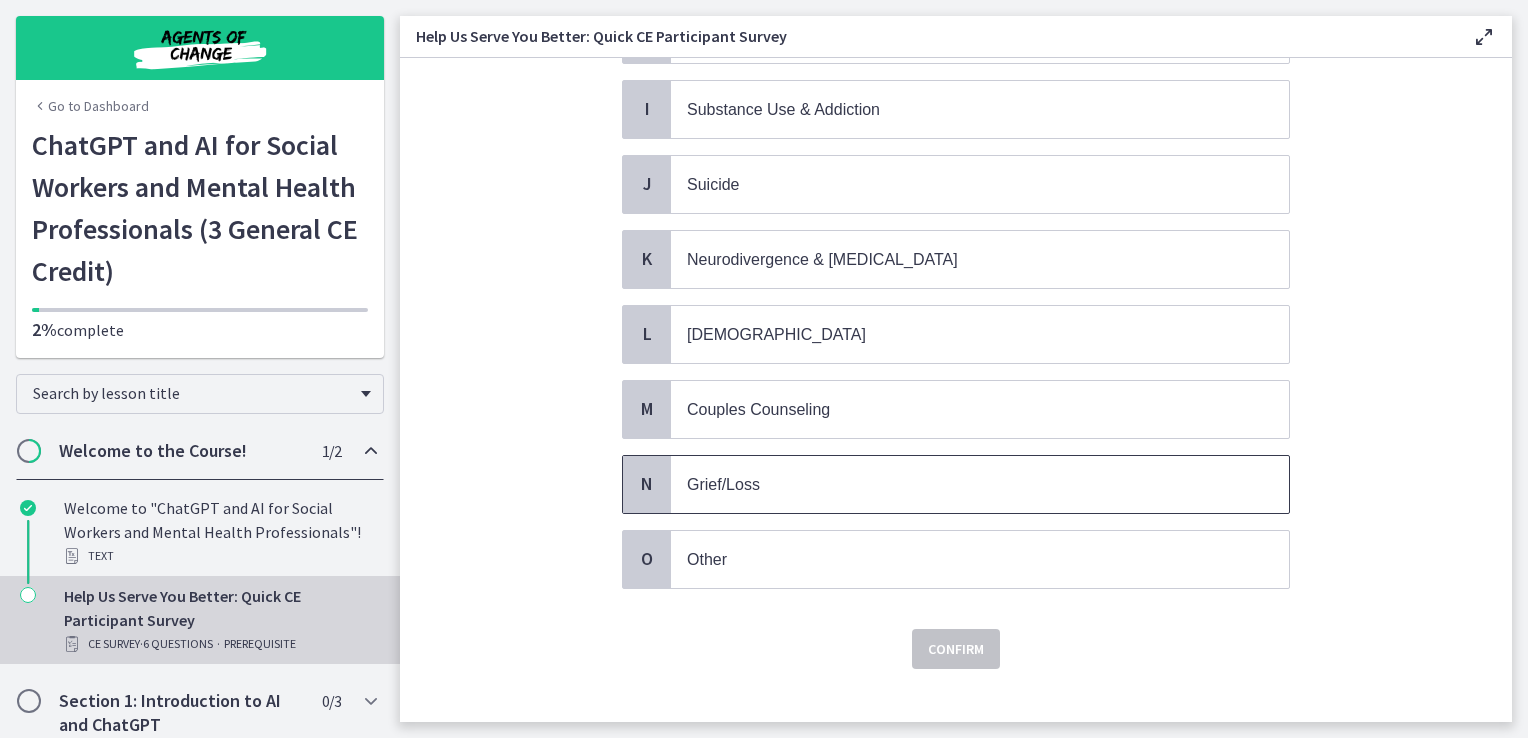 scroll, scrollTop: 771, scrollLeft: 0, axis: vertical 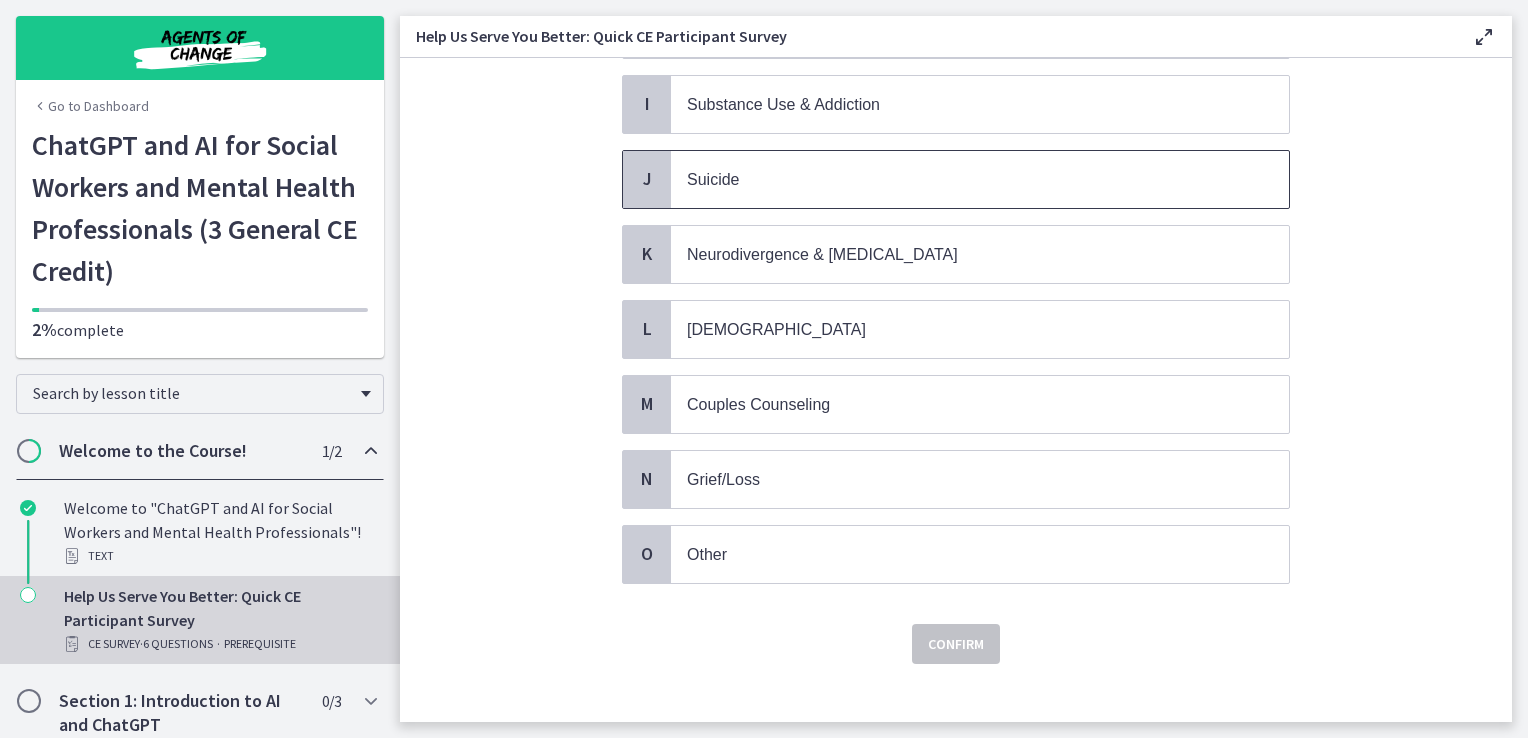 click on "Suicide" at bounding box center (960, 179) 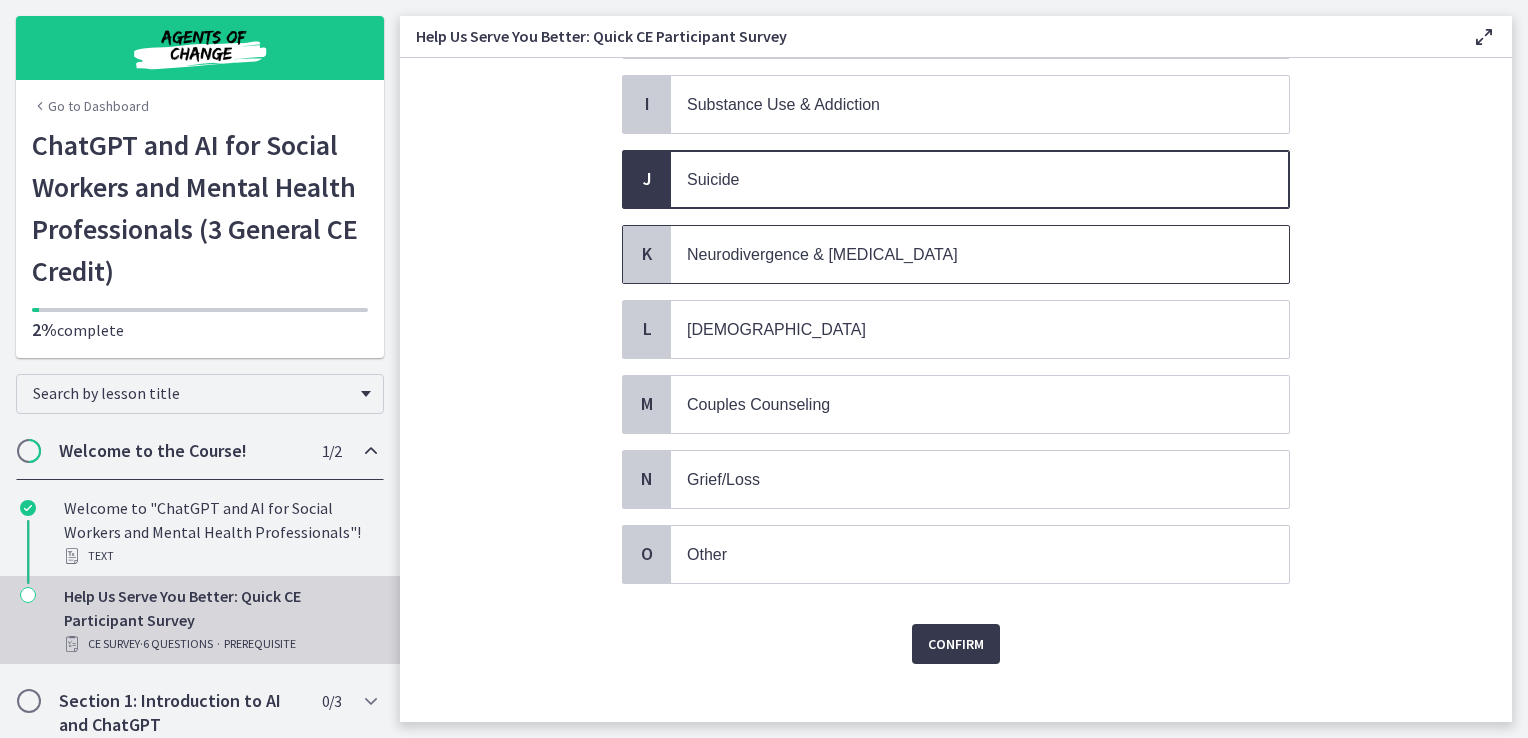 click on "Neurodivergence & [MEDICAL_DATA]" at bounding box center (822, 254) 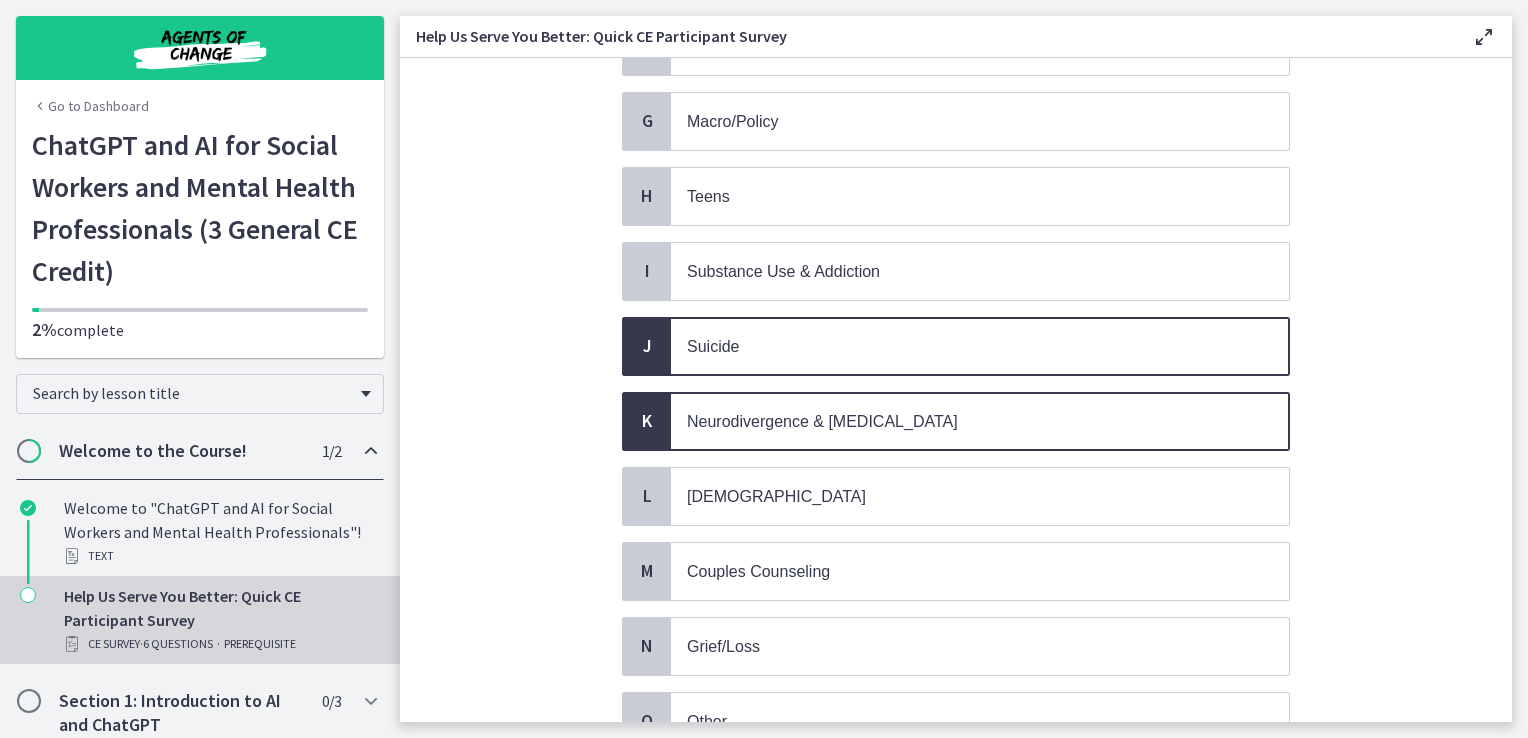 scroll, scrollTop: 571, scrollLeft: 0, axis: vertical 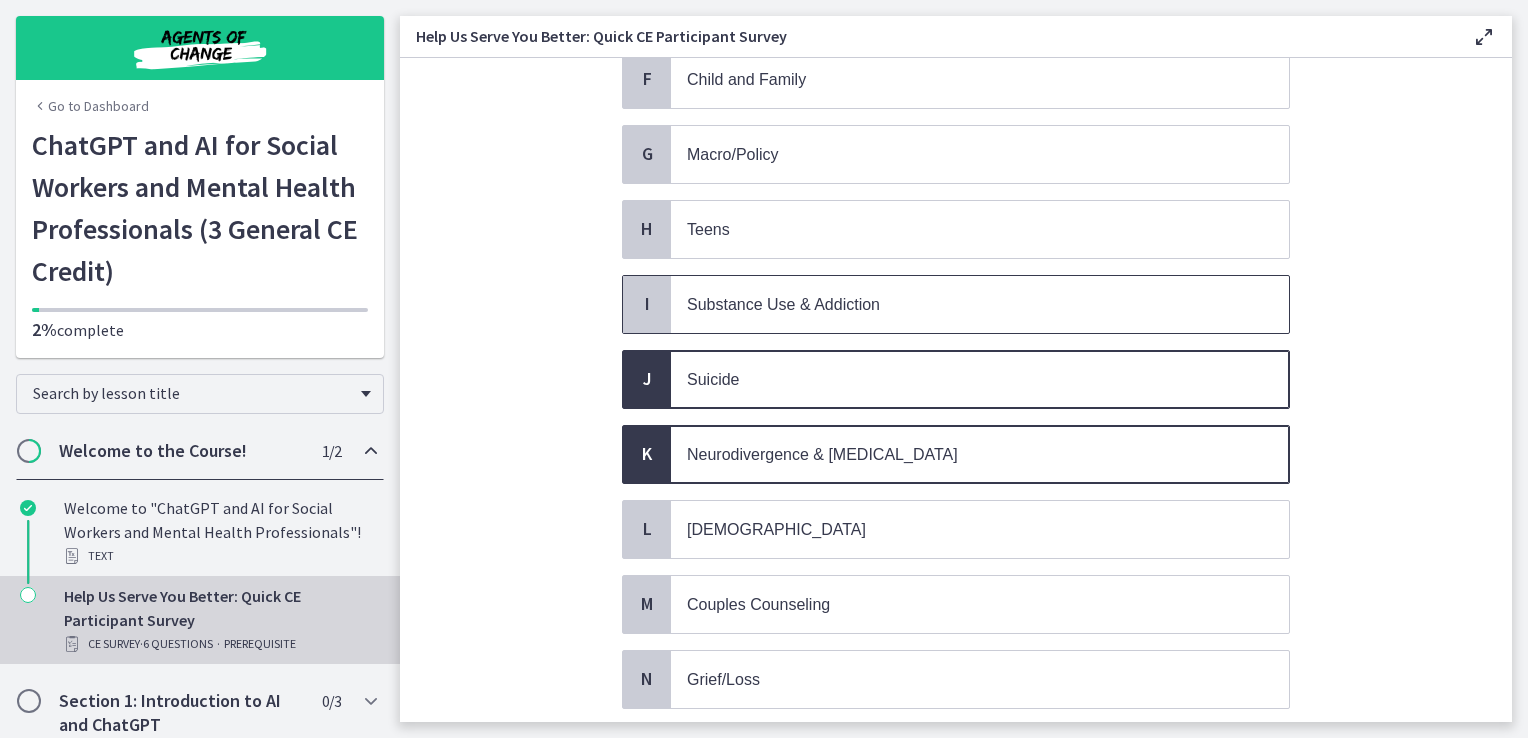click on "Substance Use & Addiction" at bounding box center (980, 304) 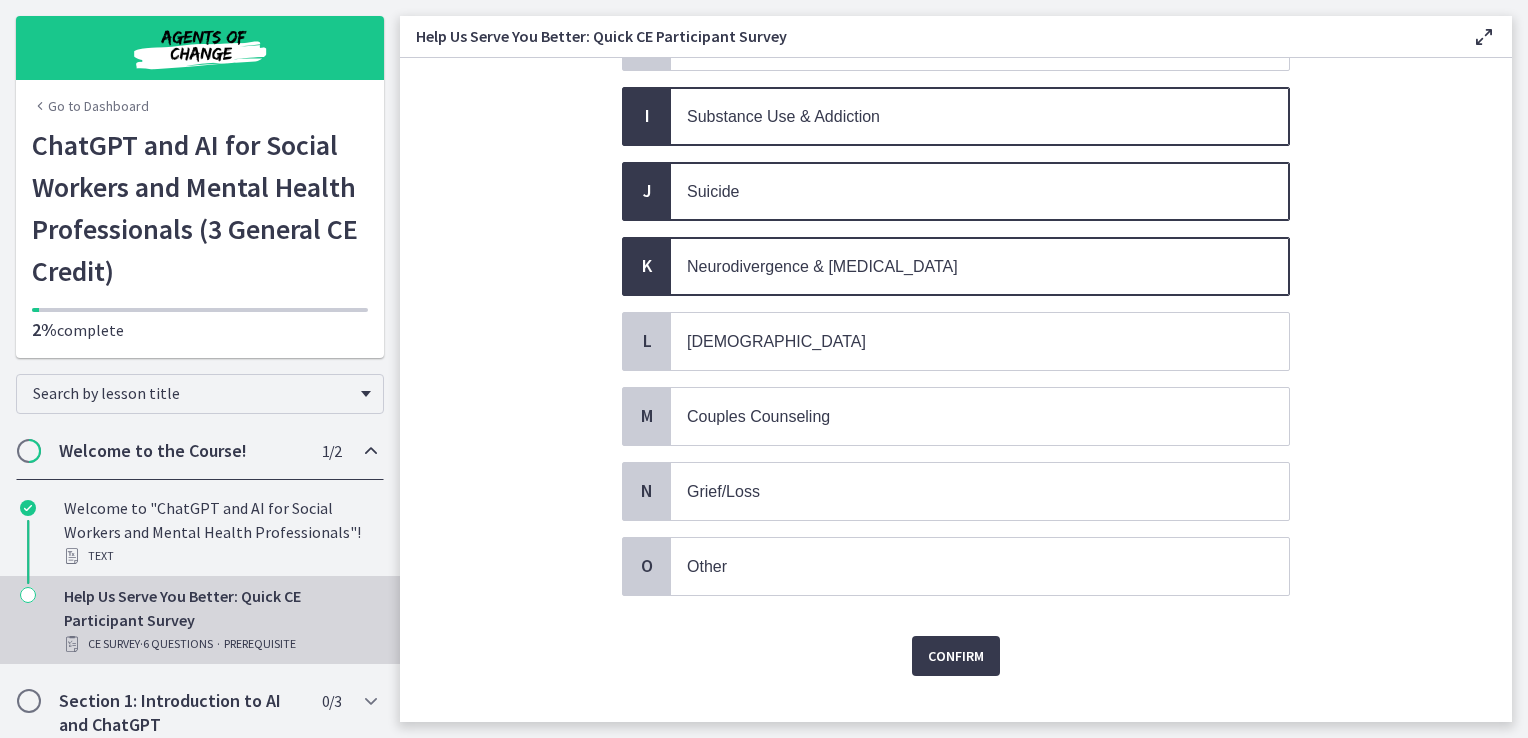 scroll, scrollTop: 771, scrollLeft: 0, axis: vertical 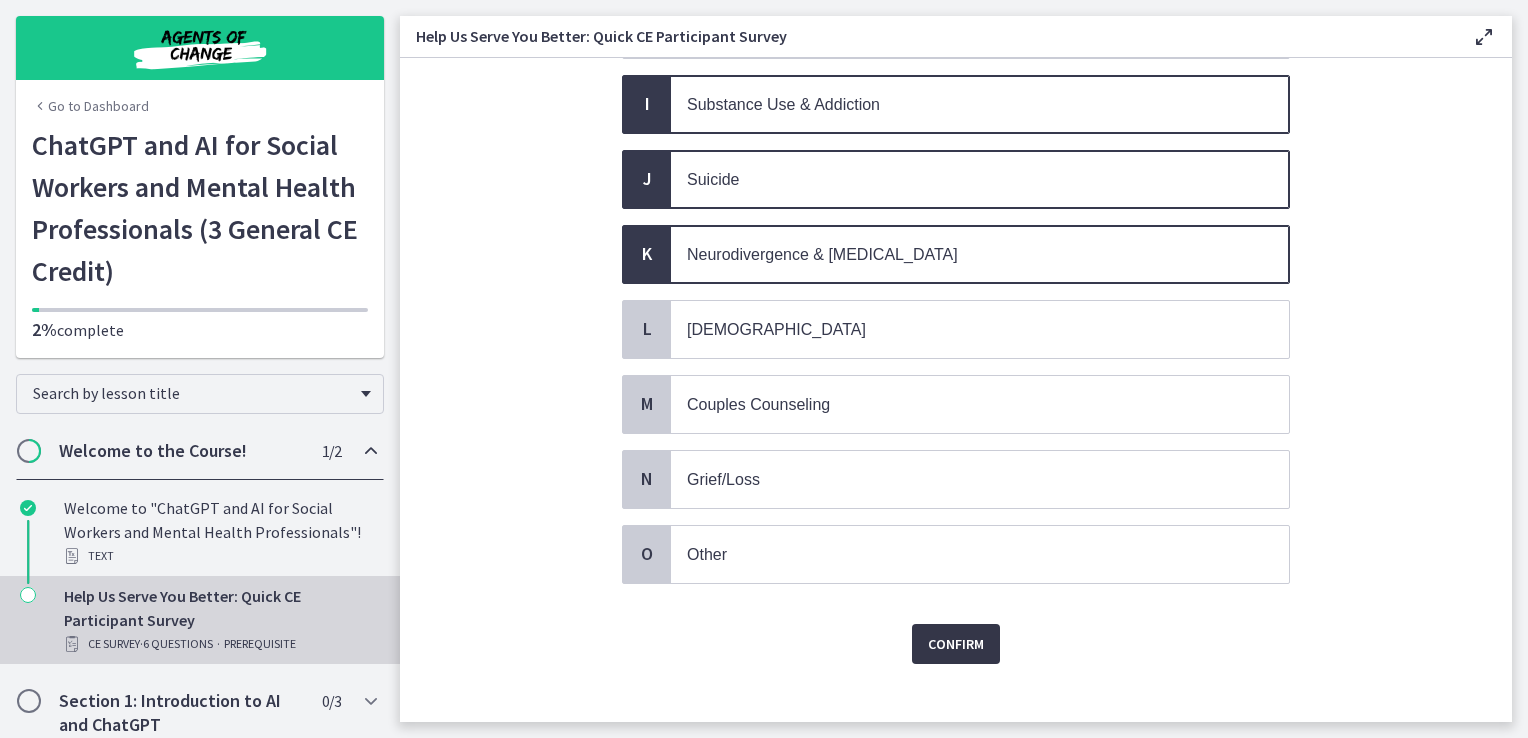 click on "Confirm" at bounding box center (956, 644) 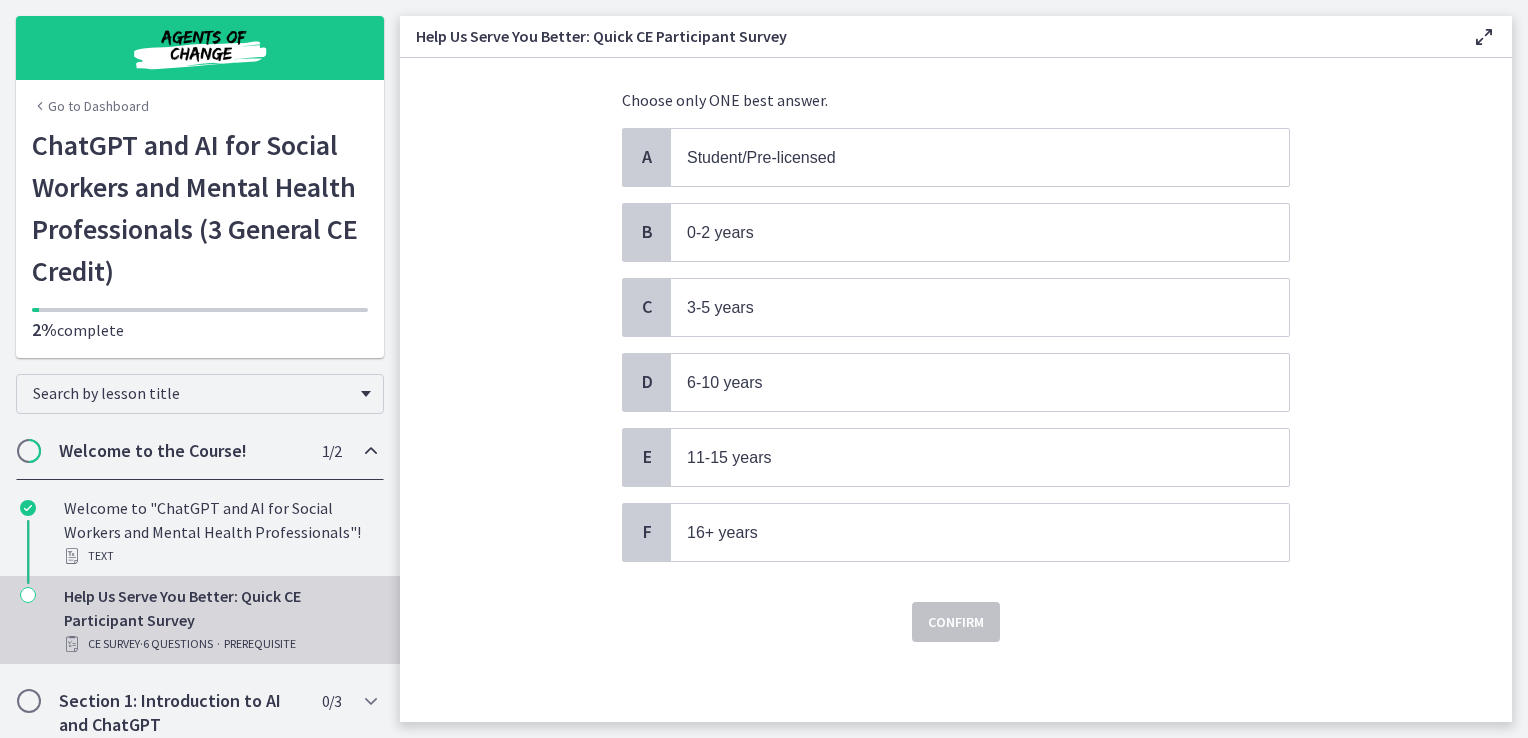 scroll, scrollTop: 0, scrollLeft: 0, axis: both 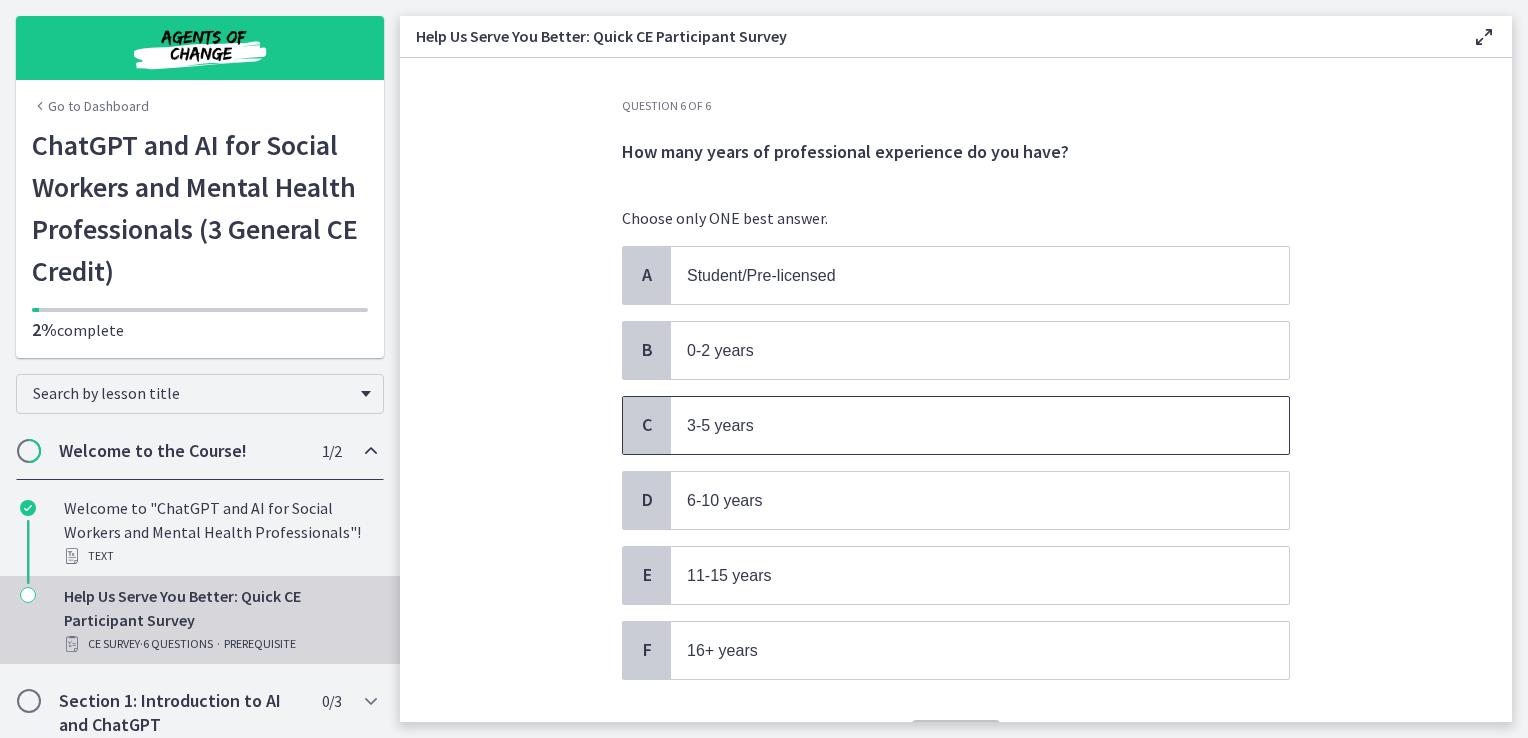 click on "3-5 years" at bounding box center [960, 425] 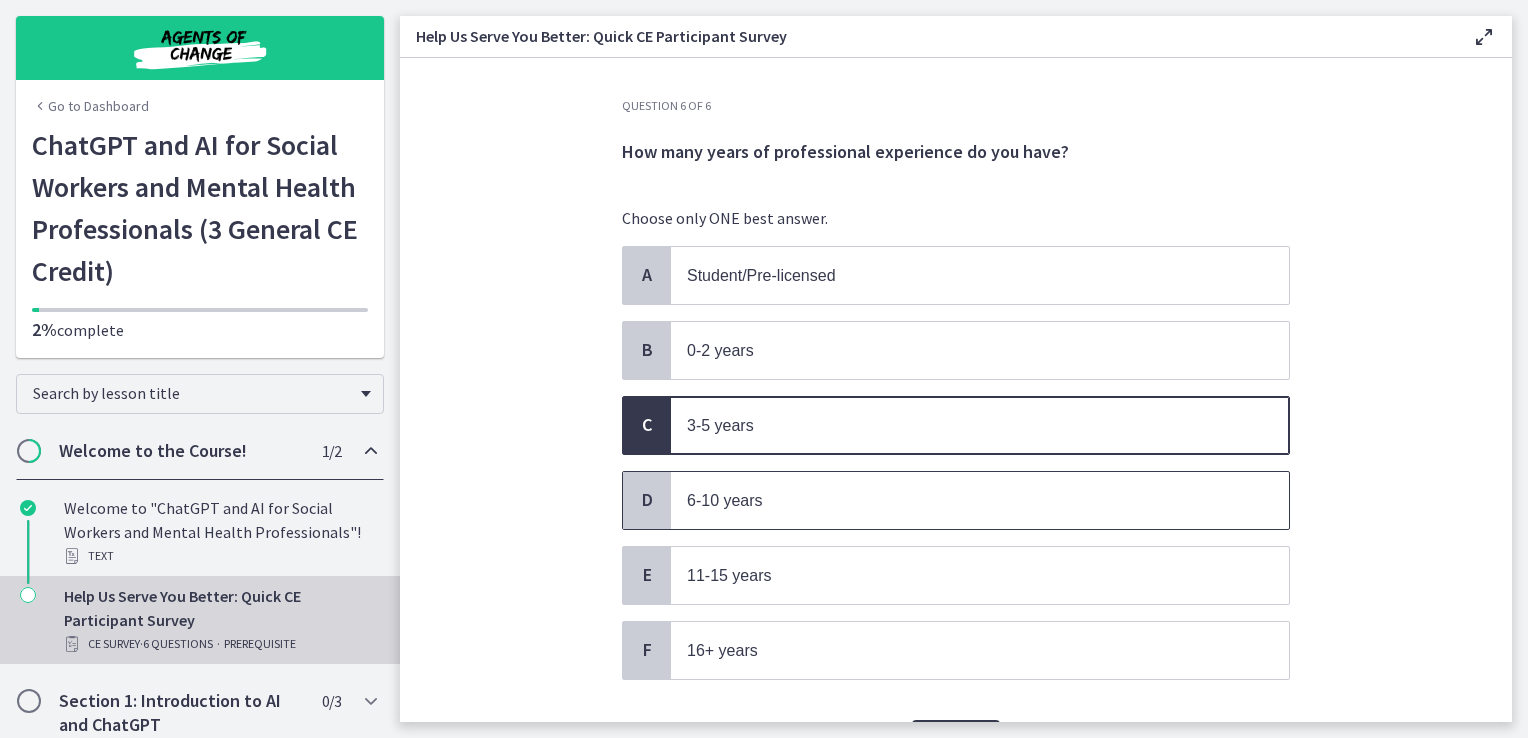 scroll, scrollTop: 108, scrollLeft: 0, axis: vertical 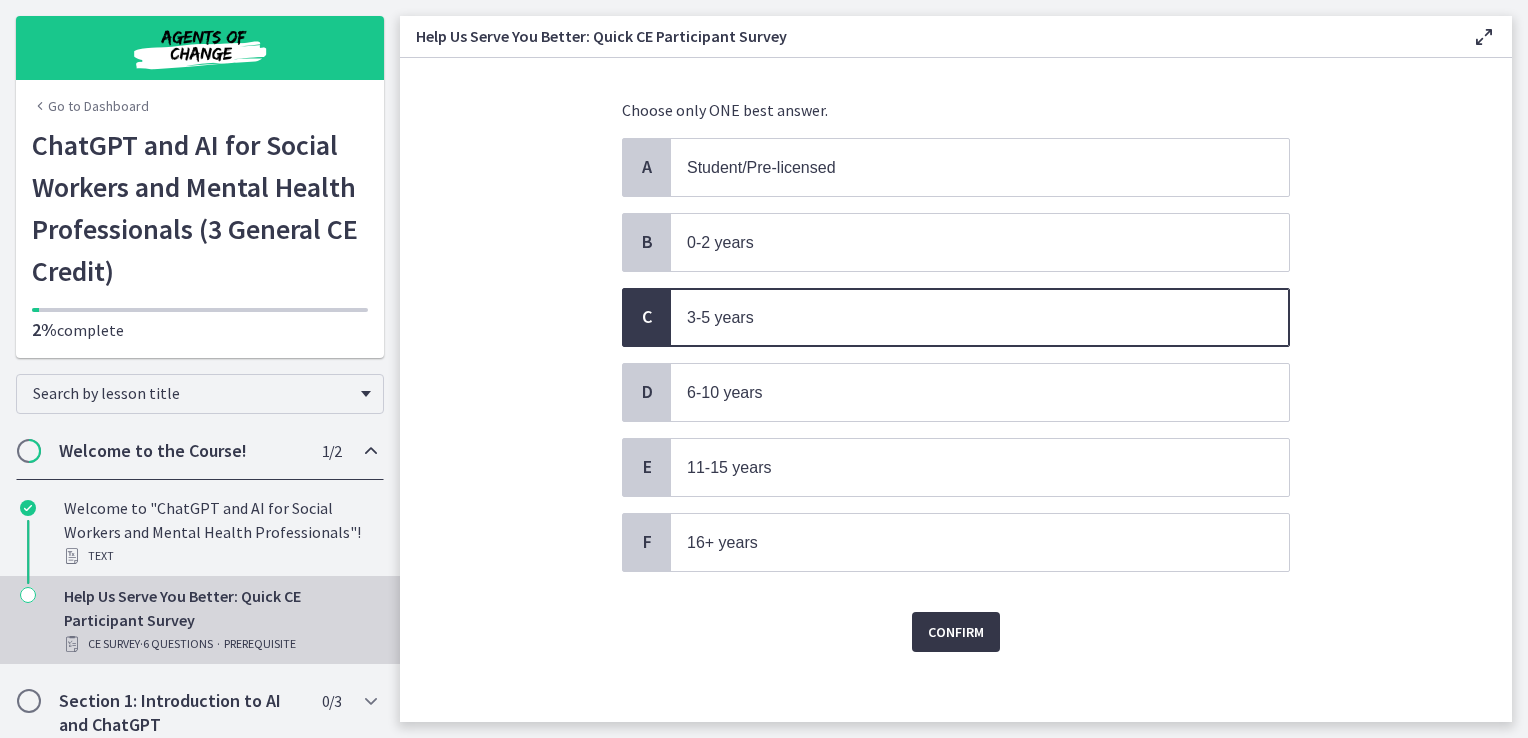 click on "Confirm" at bounding box center [956, 632] 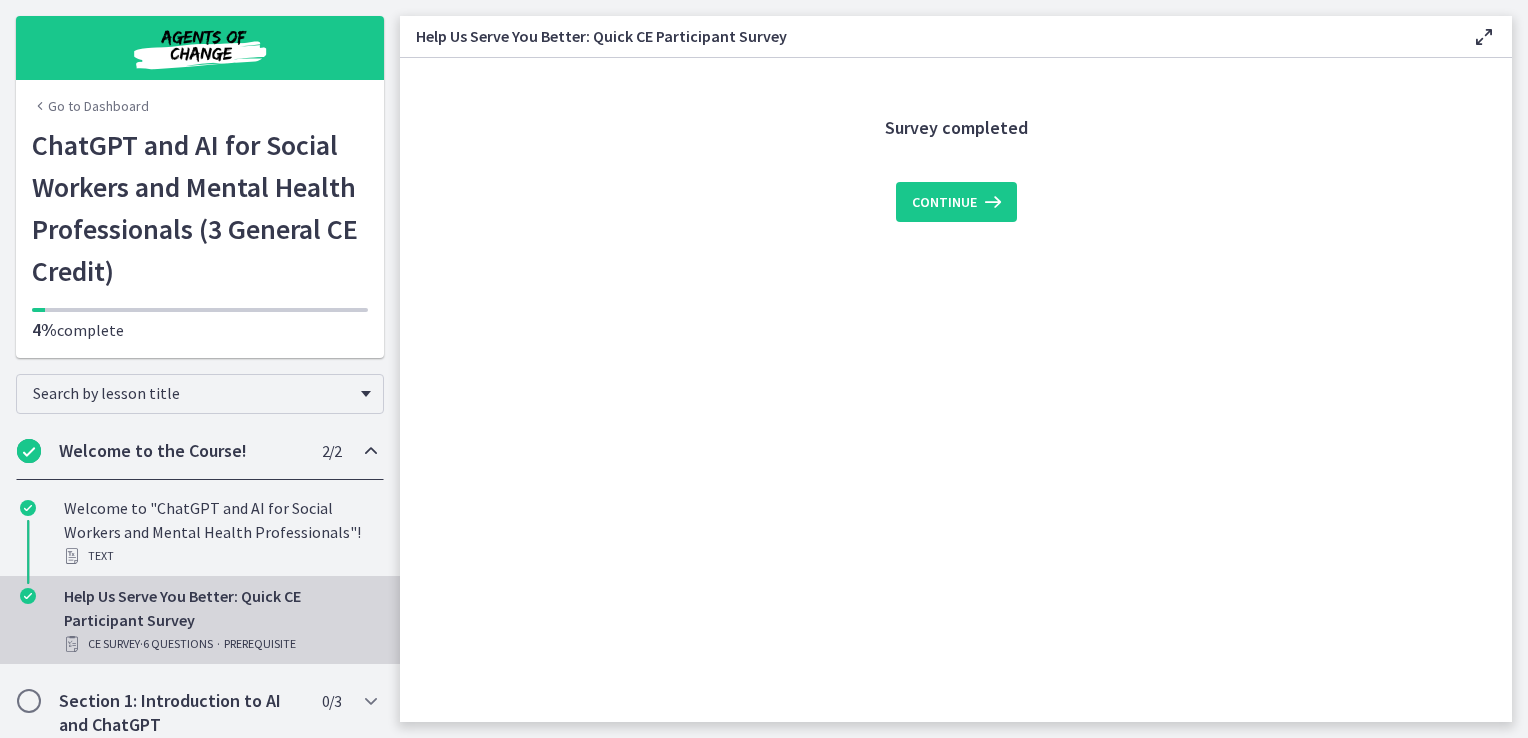 scroll, scrollTop: 0, scrollLeft: 0, axis: both 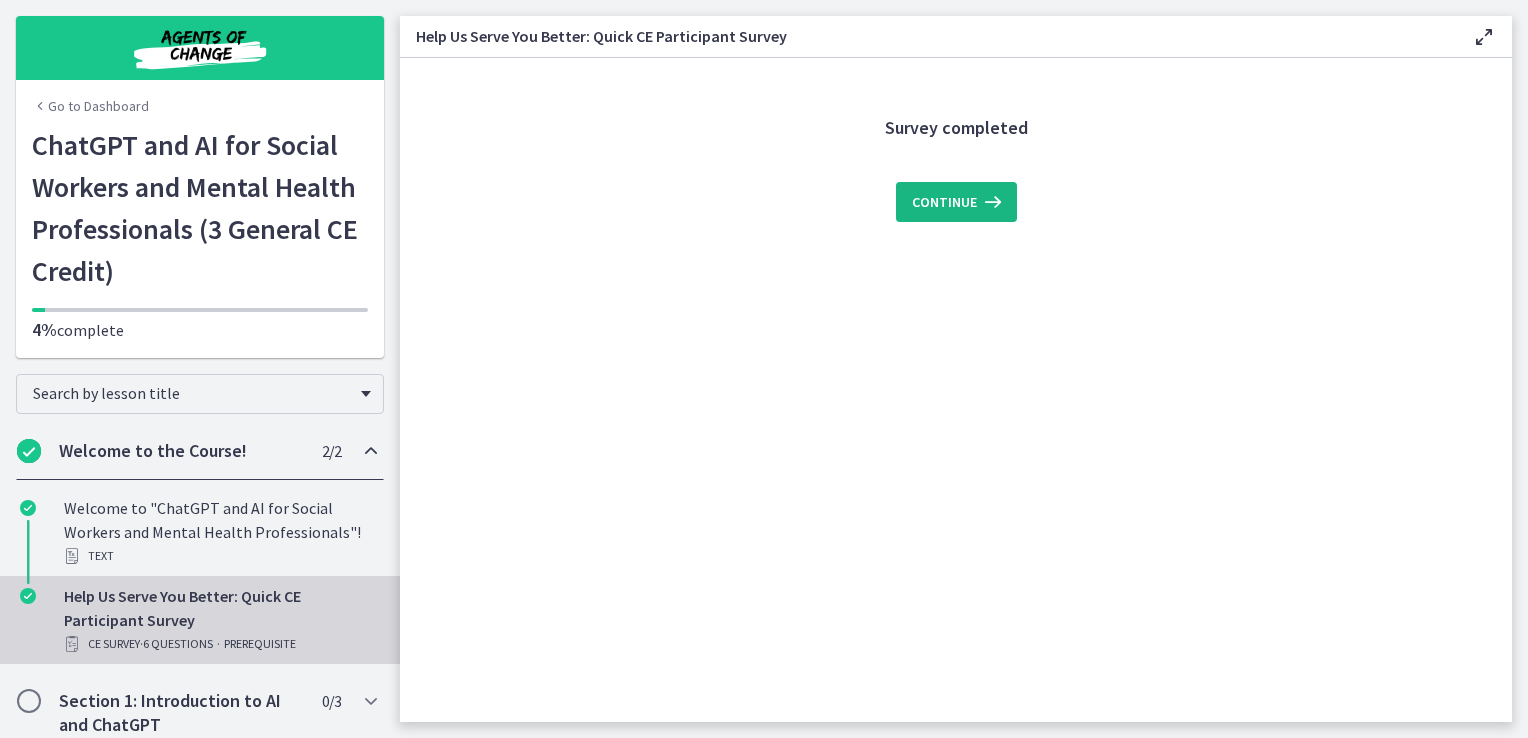 click on "Continue" at bounding box center [944, 202] 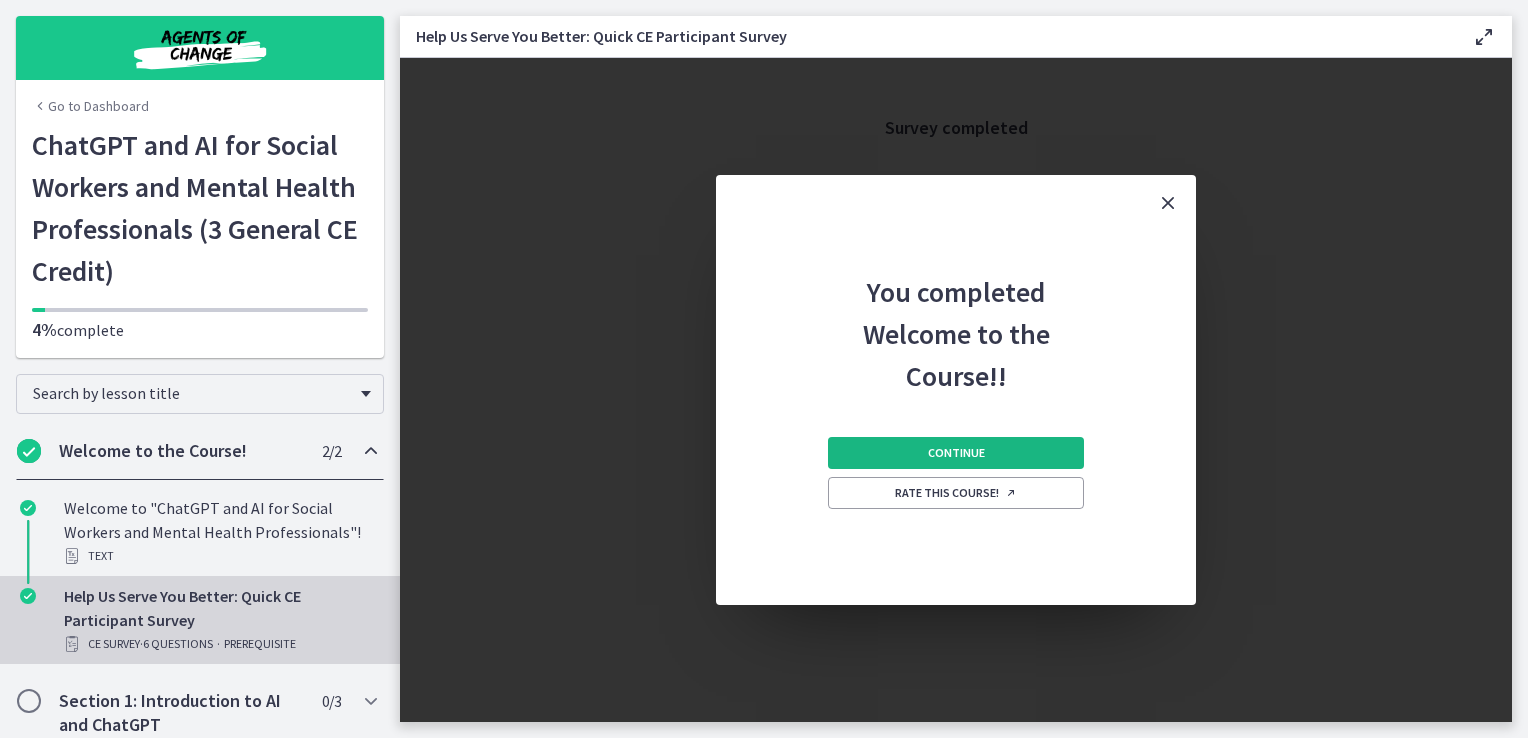 click on "Continue" at bounding box center (956, 453) 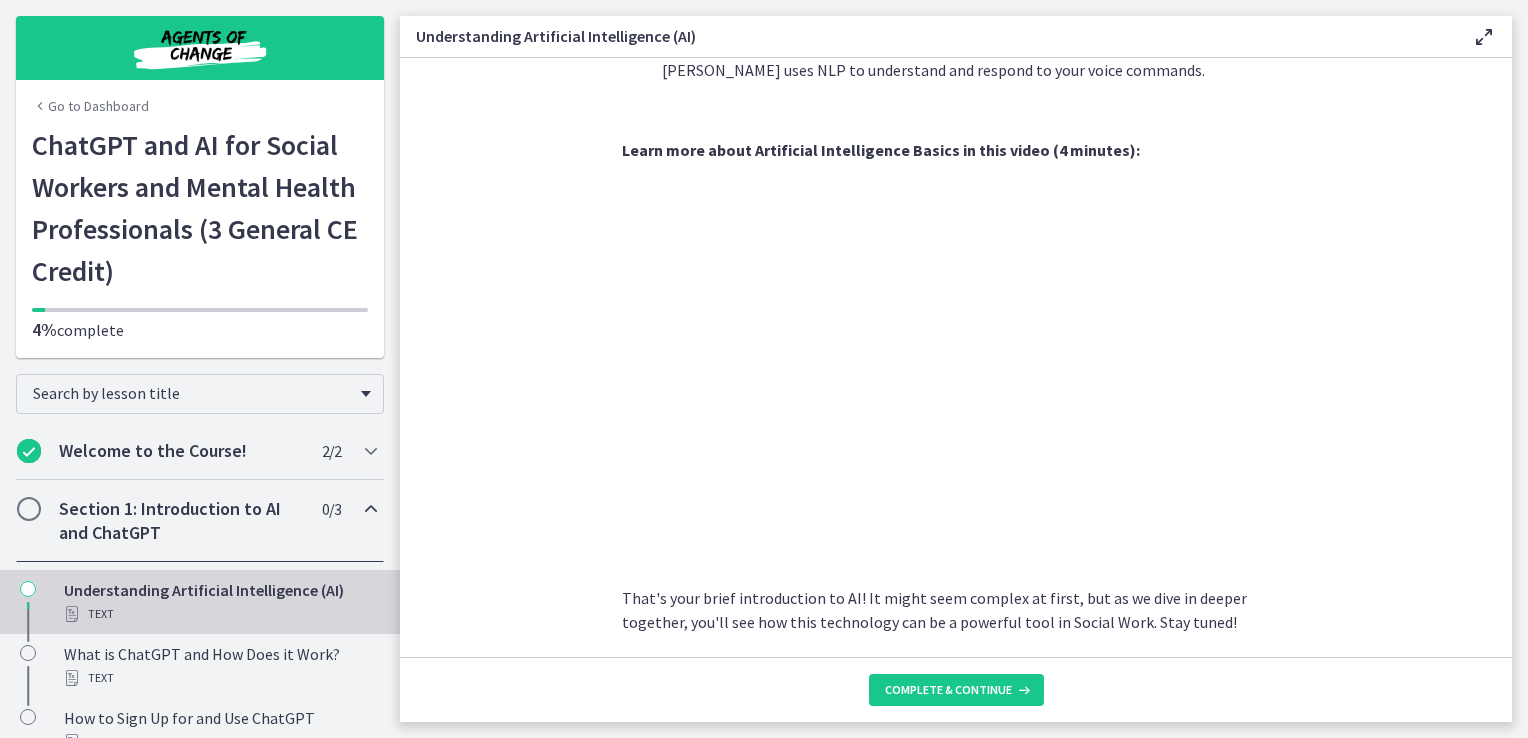 scroll, scrollTop: 870, scrollLeft: 0, axis: vertical 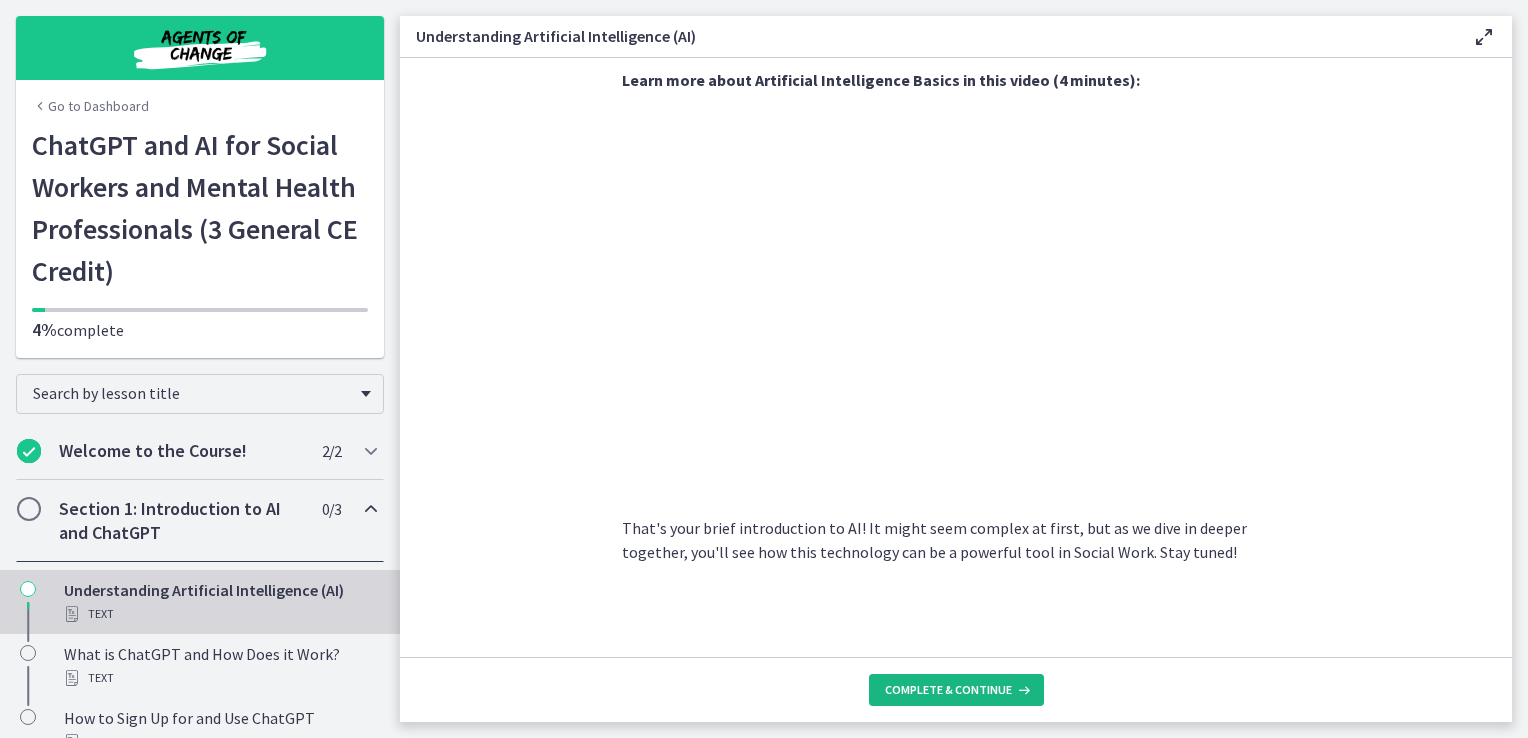 click on "Complete & continue" at bounding box center [956, 690] 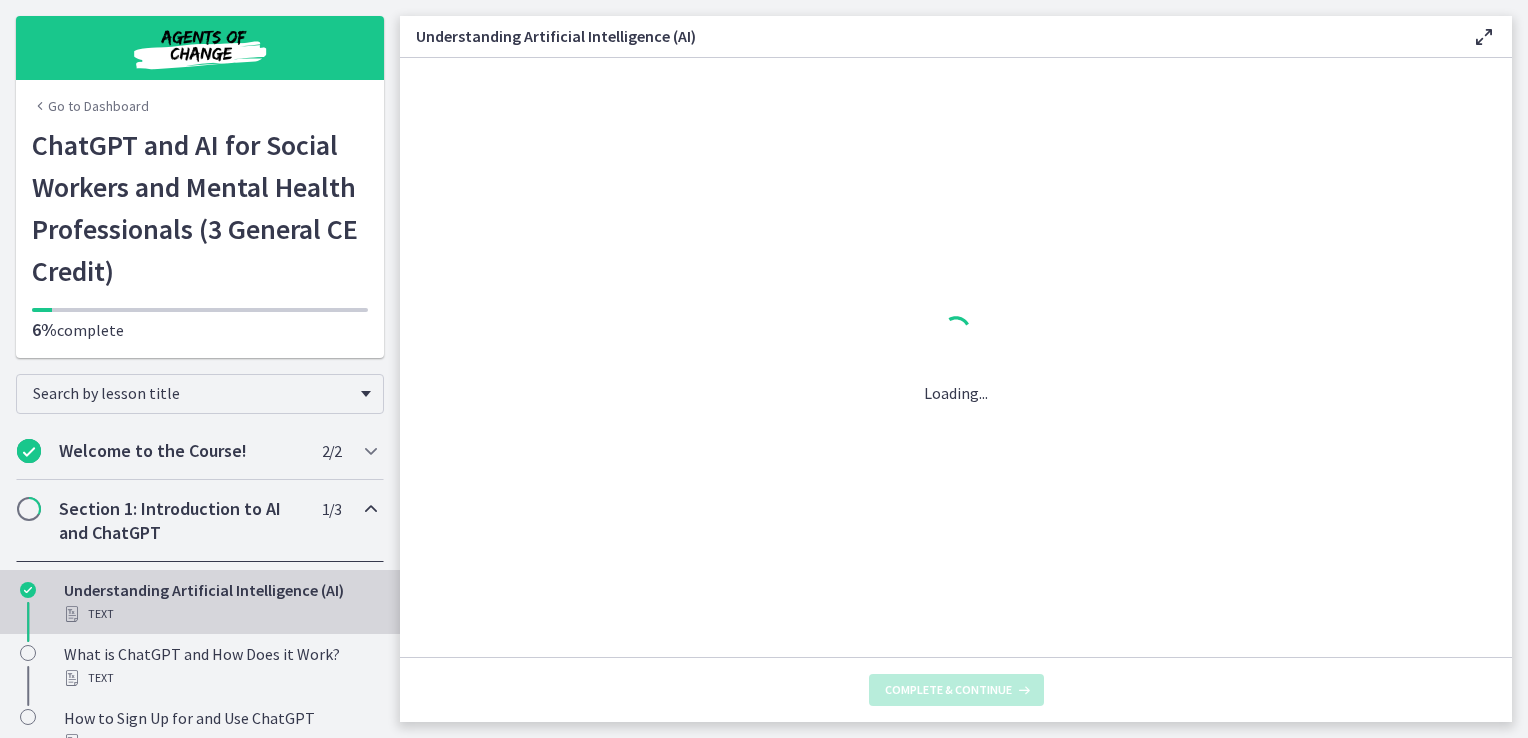 scroll, scrollTop: 0, scrollLeft: 0, axis: both 